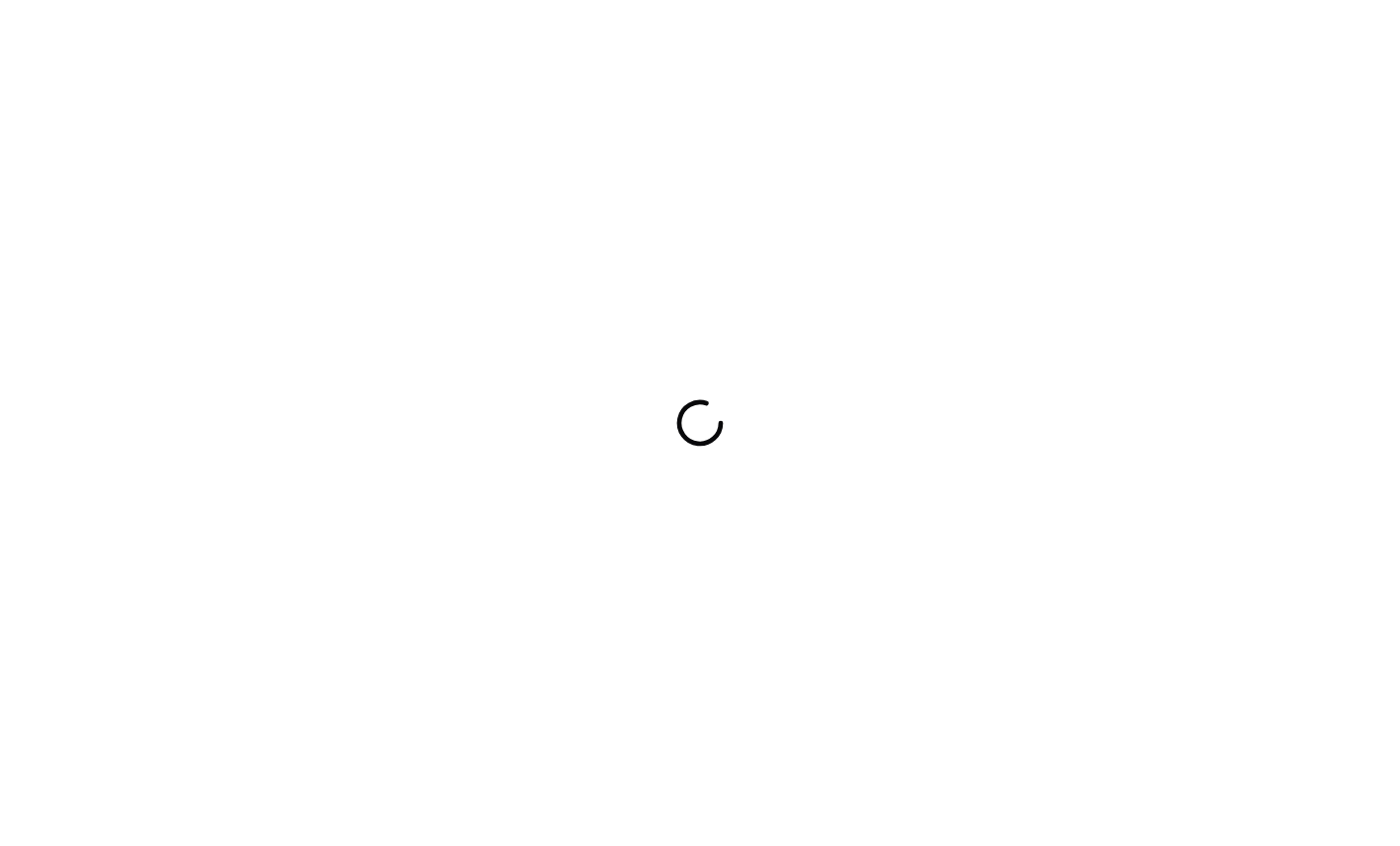 scroll, scrollTop: 0, scrollLeft: 0, axis: both 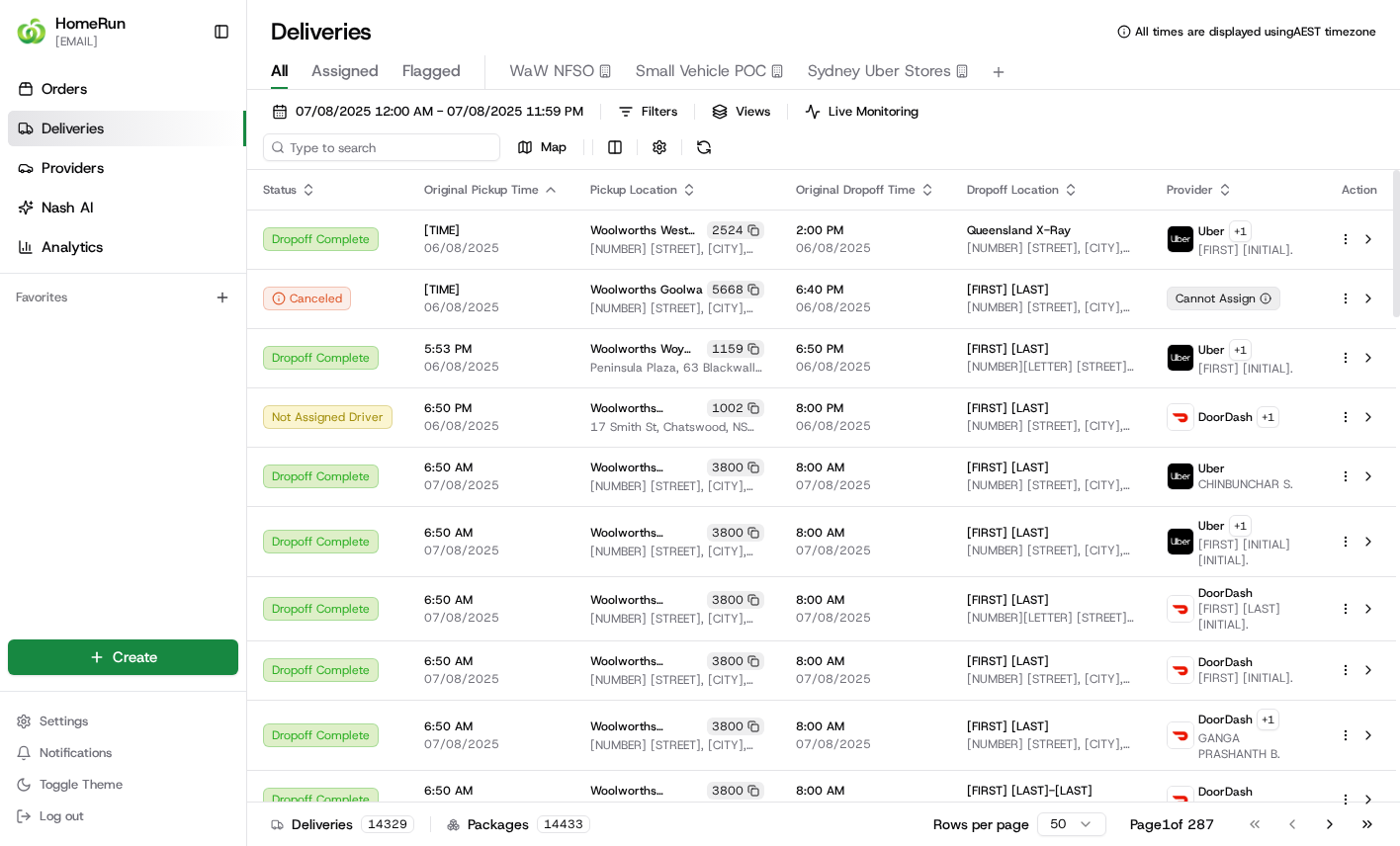 click at bounding box center [382, 147] 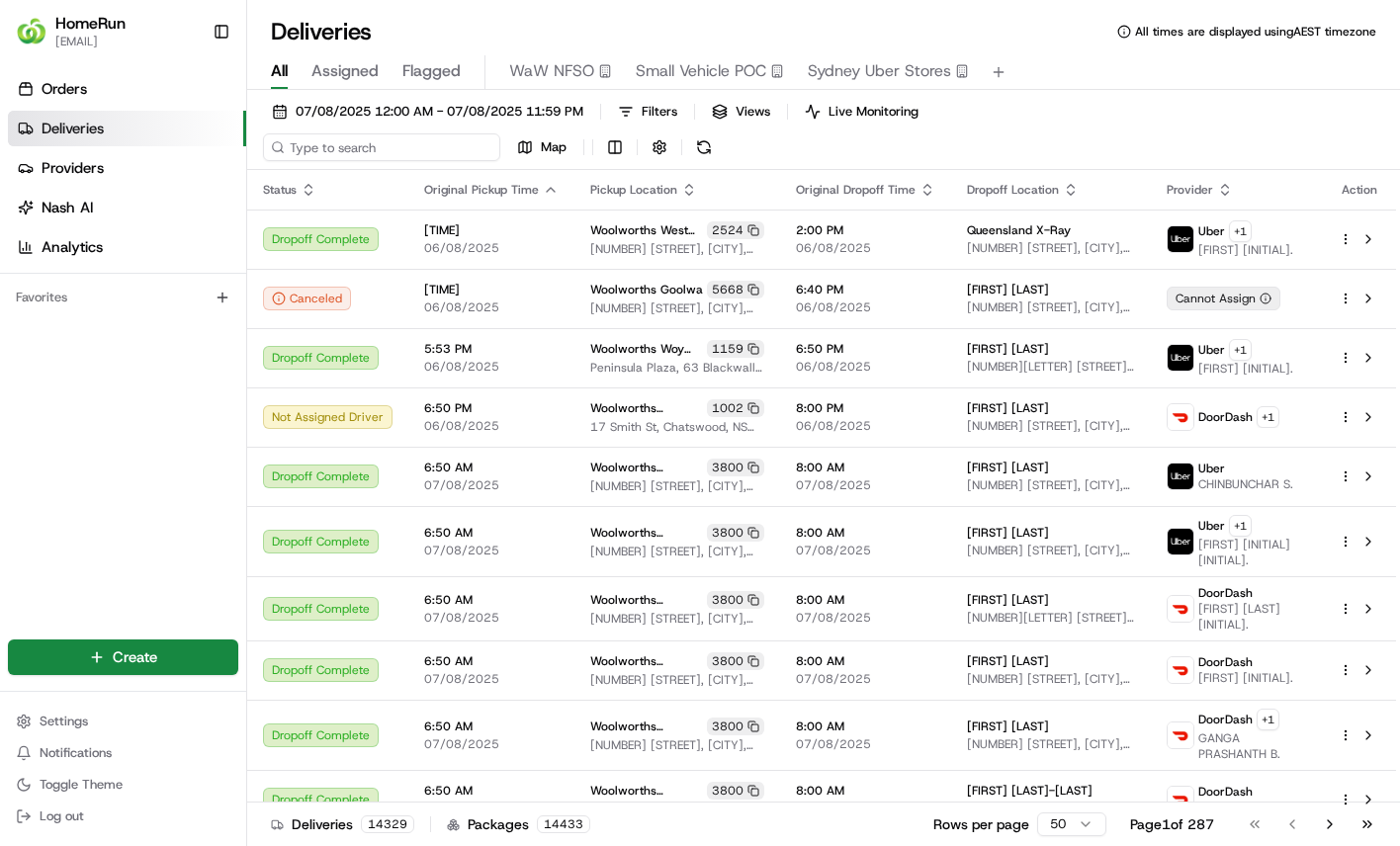click at bounding box center (382, 147) 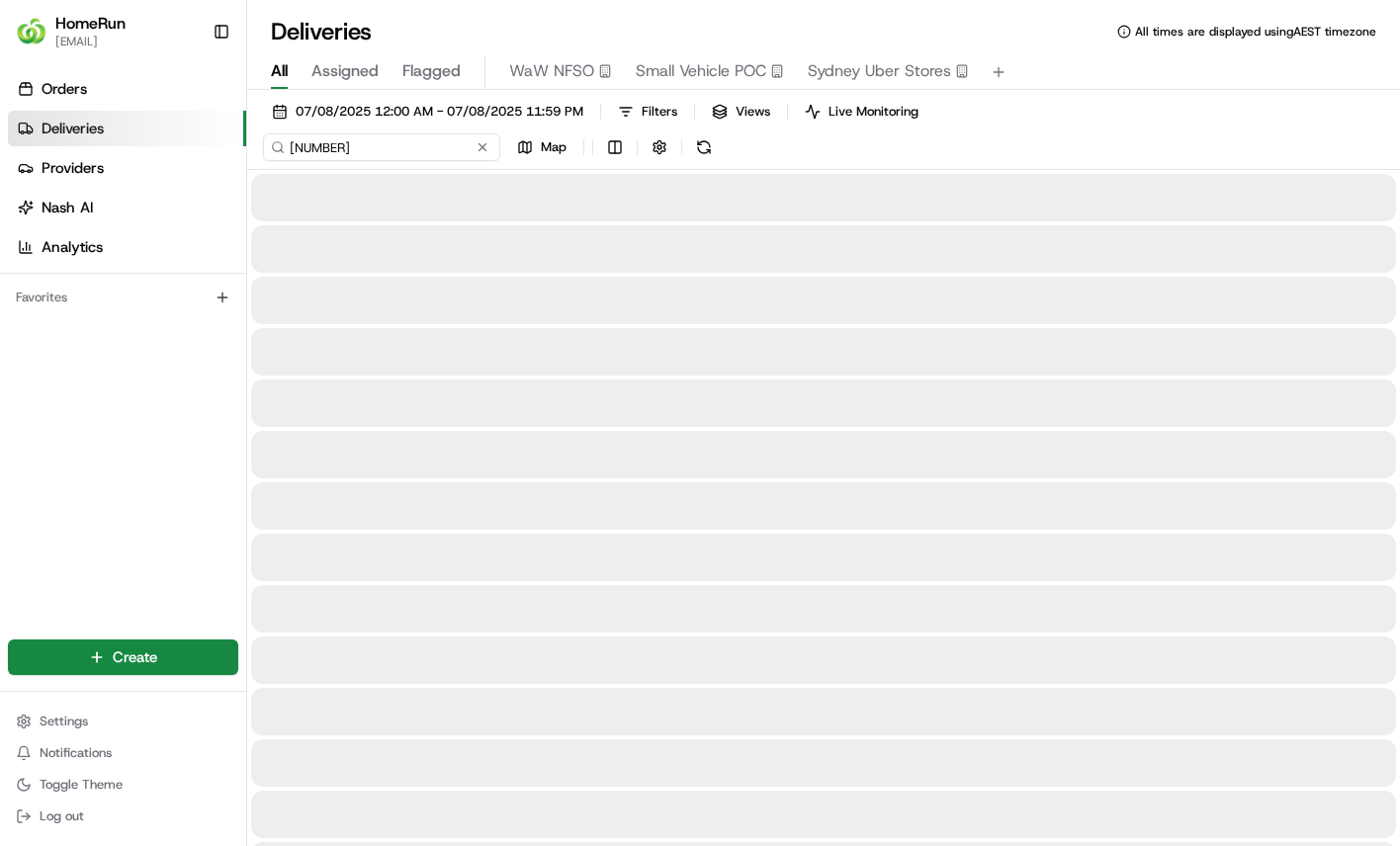 type on "238018292" 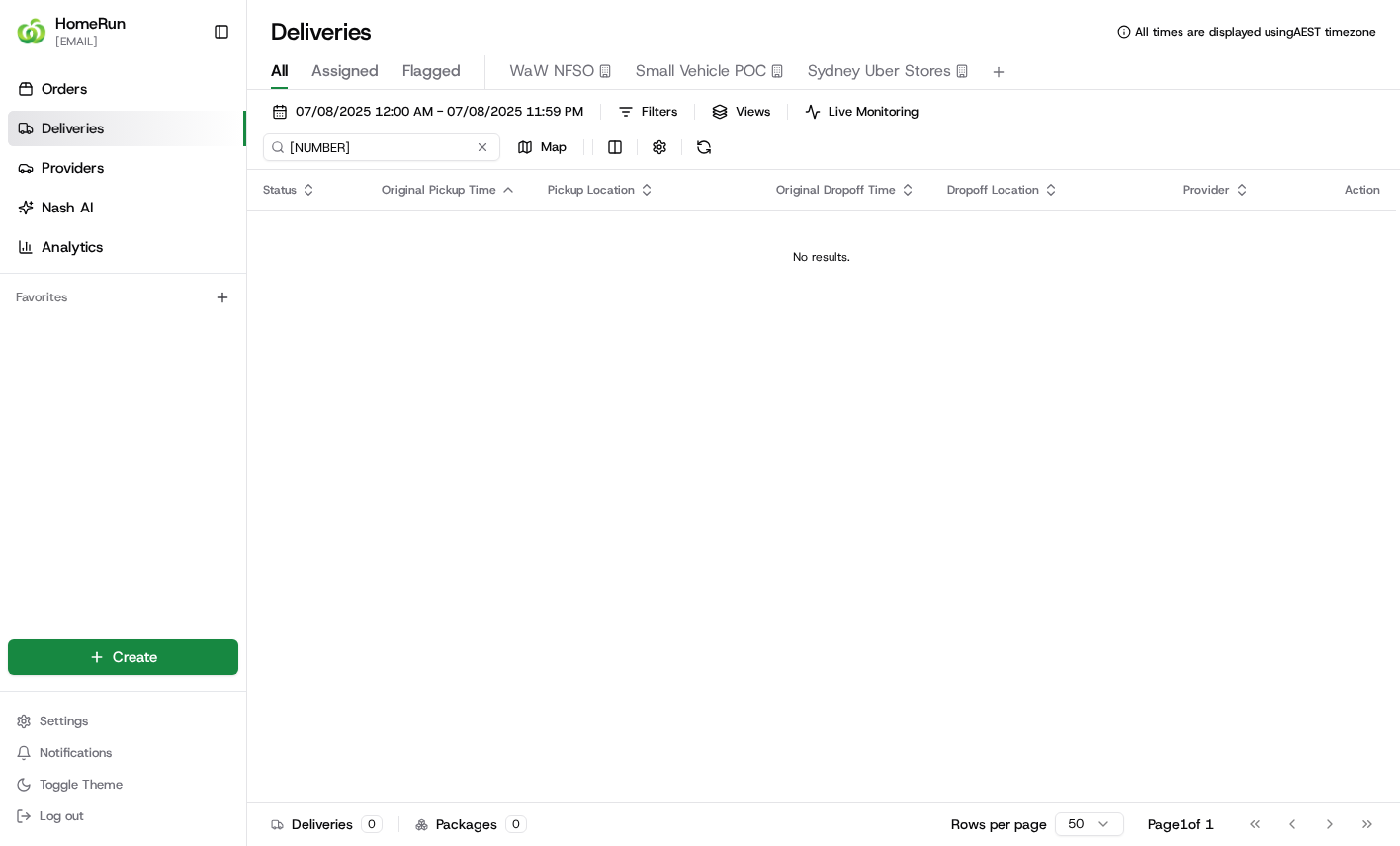 click on "238018292" at bounding box center [382, 147] 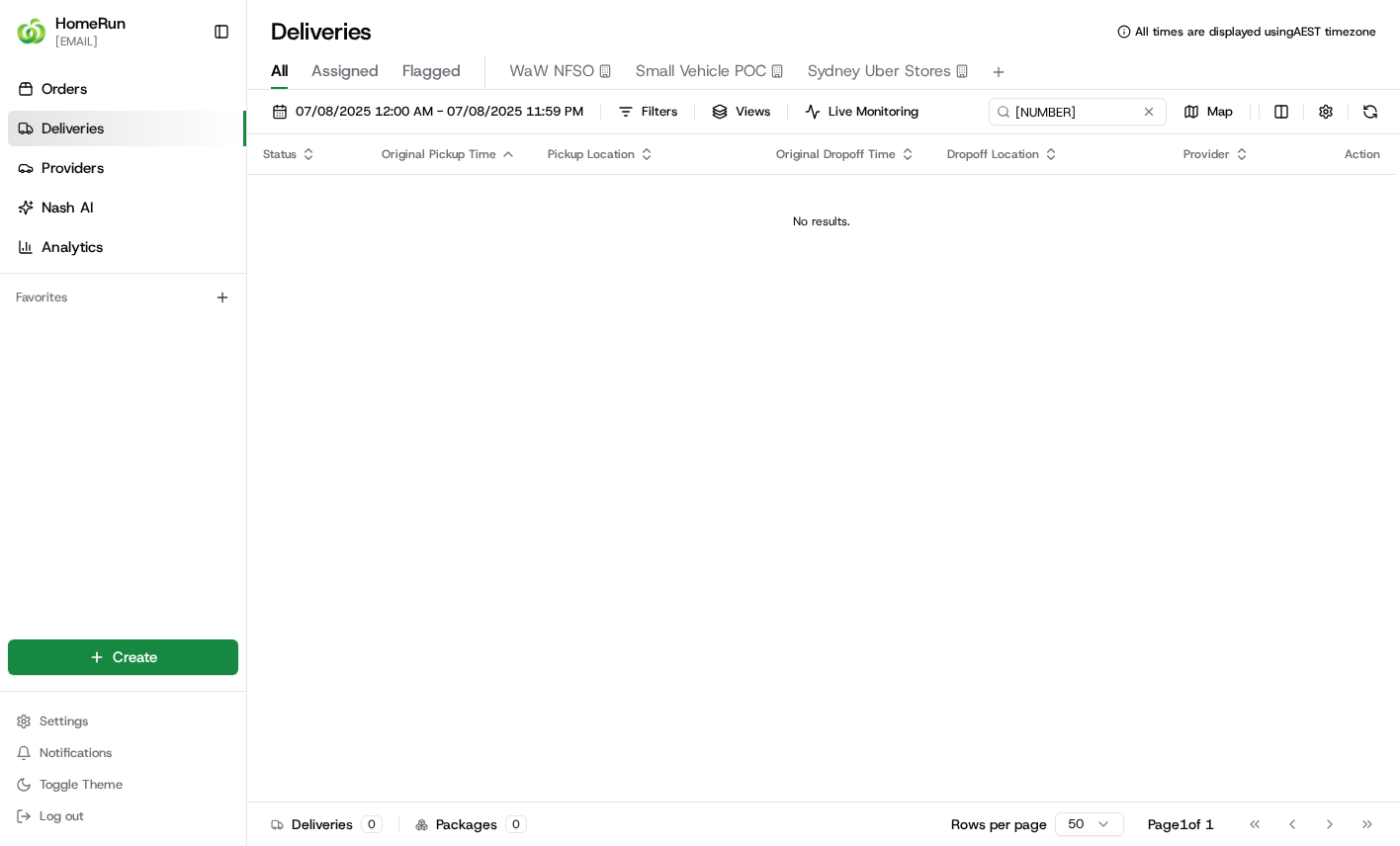 click on "07/08/2025 12:00 AM - 07/08/2025 11:59 PM Filters Views Live Monitoring 238018292 Map Status Original Pickup Time Pickup Location Original Dropoff Time Dropoff Location Provider Action No results. Deliveries 0 Packages 0 Rows per page 50 Page  1  of   1 Go to first page Go to previous page Go to next page Go to last page" at bounding box center [824, 469] 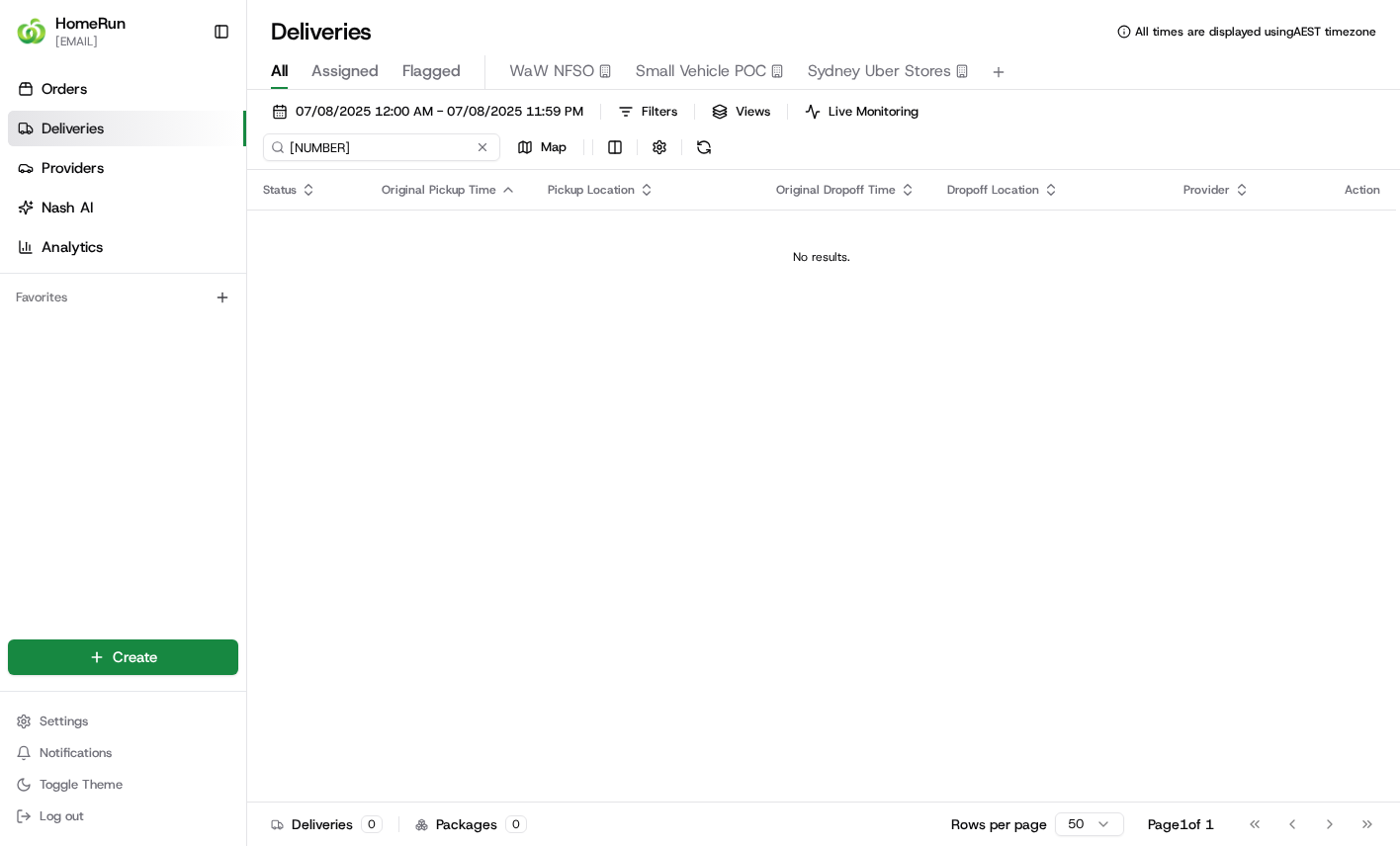 click on "07/08/2025 12:00 AM - 07/08/2025 11:59 PM Filters Views Live Monitoring 238018292 Map" at bounding box center [824, 133] 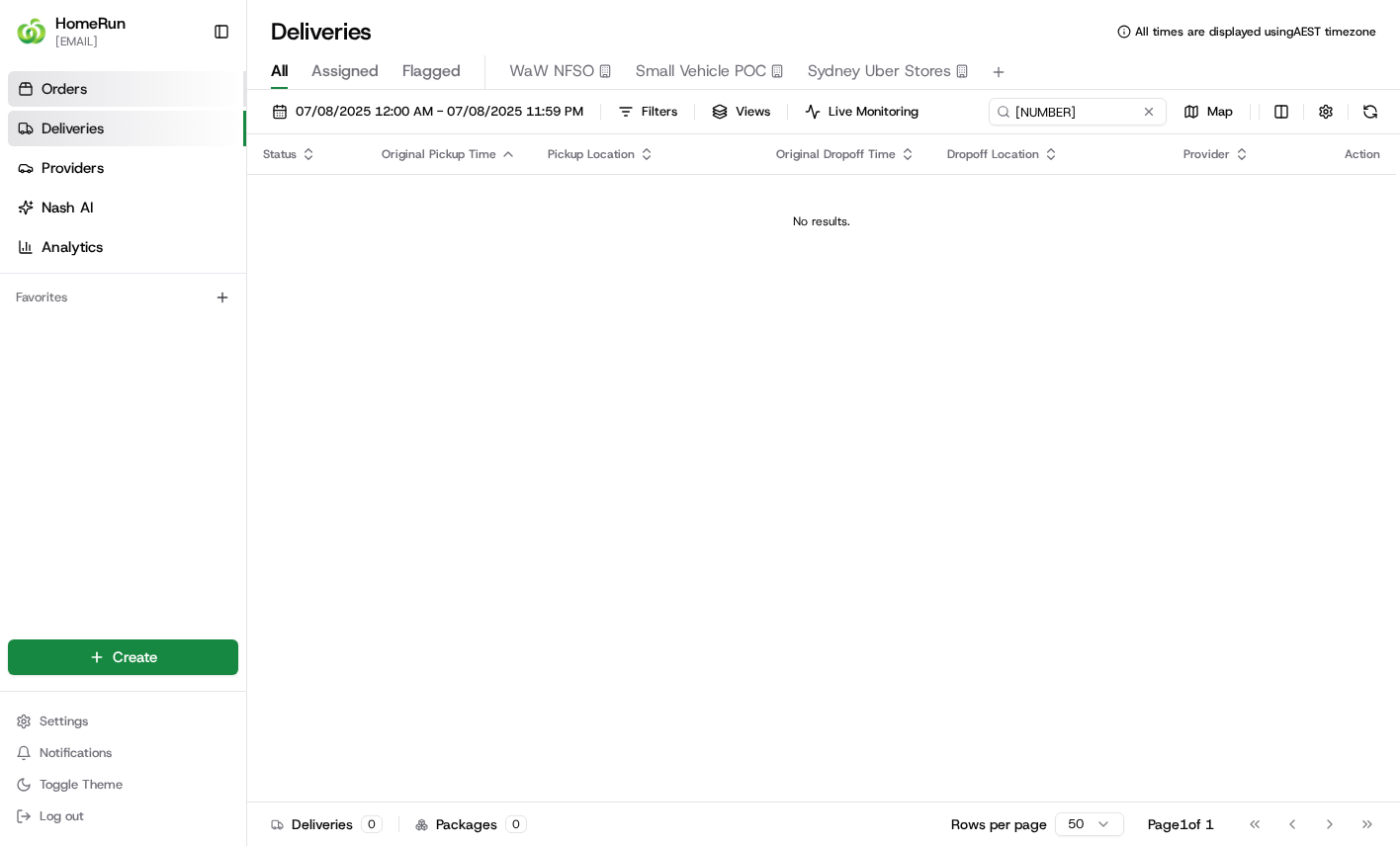 click on "Orders" at bounding box center [64, 89] 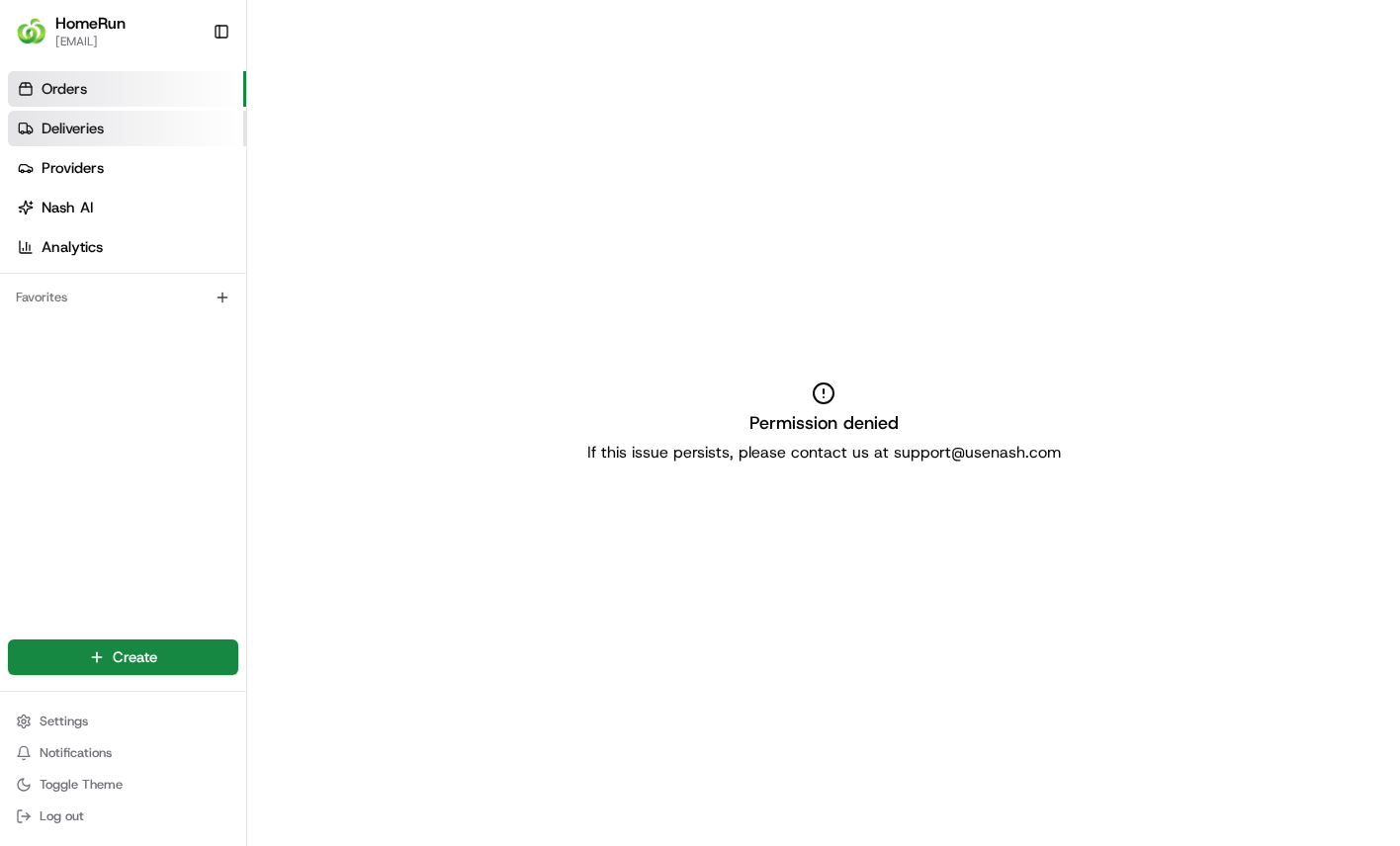 click on "Deliveries" at bounding box center (72, 128) 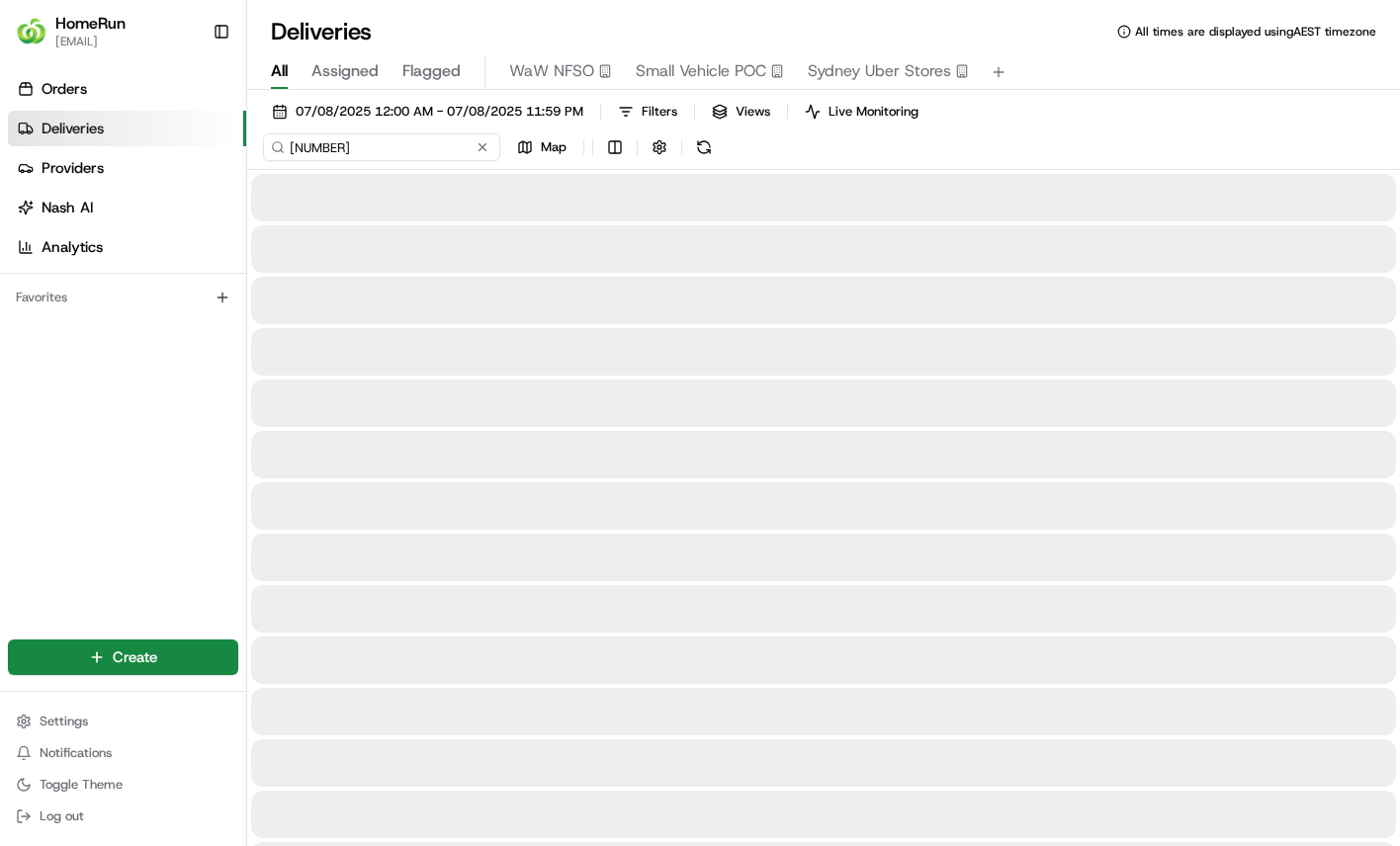 click on "07/08/2025 12:00 AM - 07/08/2025 11:59 PM Filters Views Live Monitoring 238018292 Map" at bounding box center [824, 133] 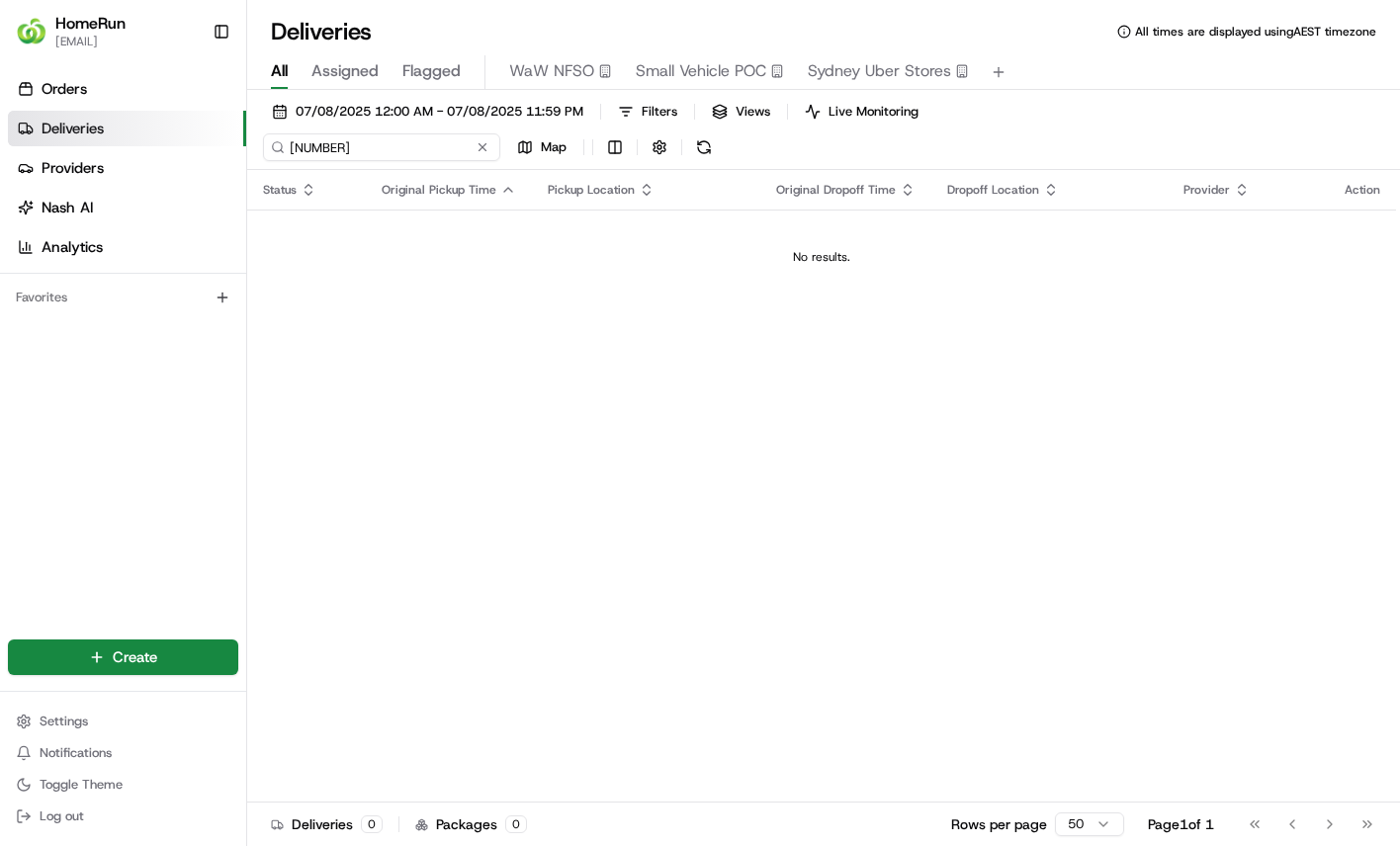 click on "238018292" at bounding box center (382, 147) 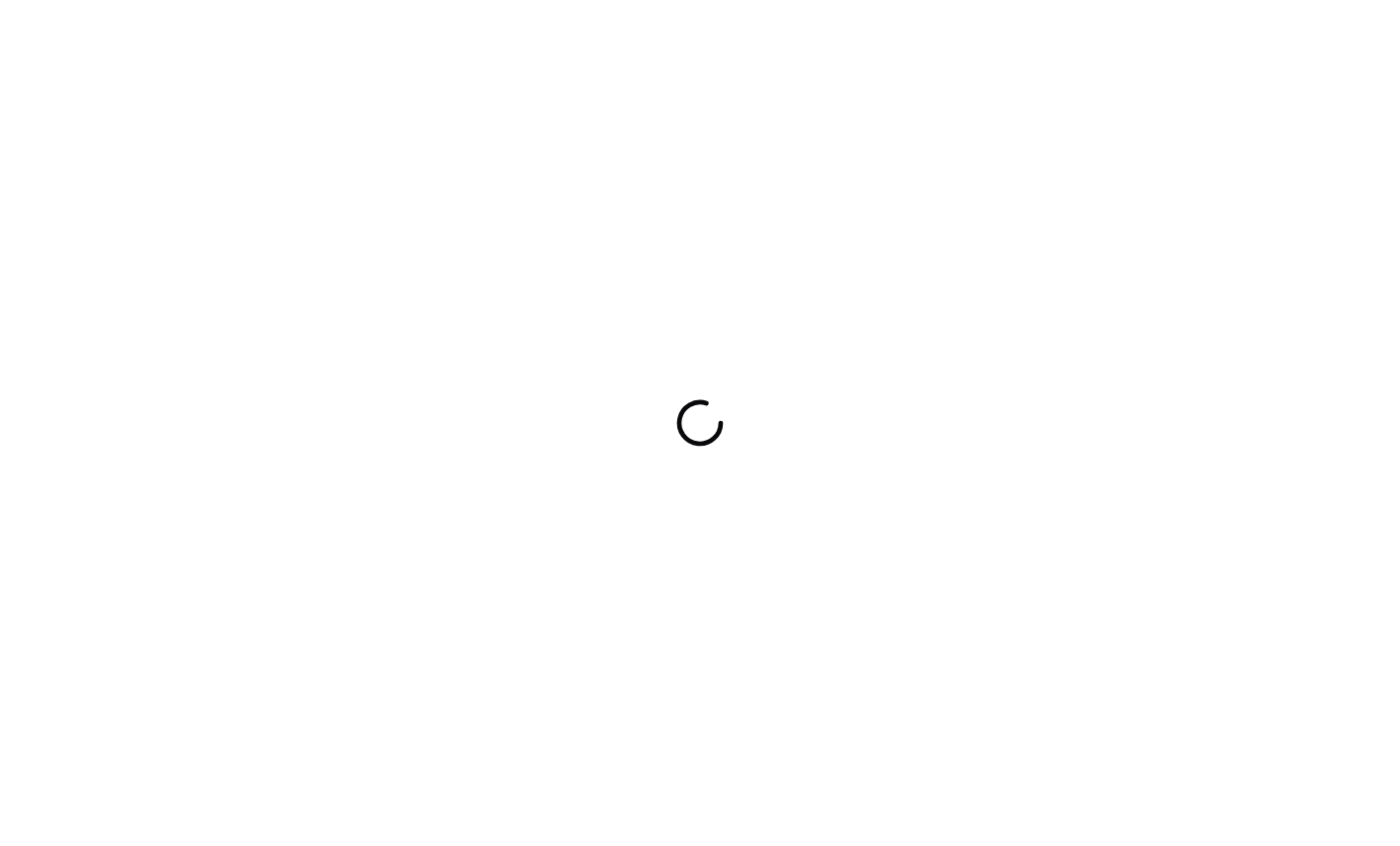 scroll, scrollTop: 0, scrollLeft: 0, axis: both 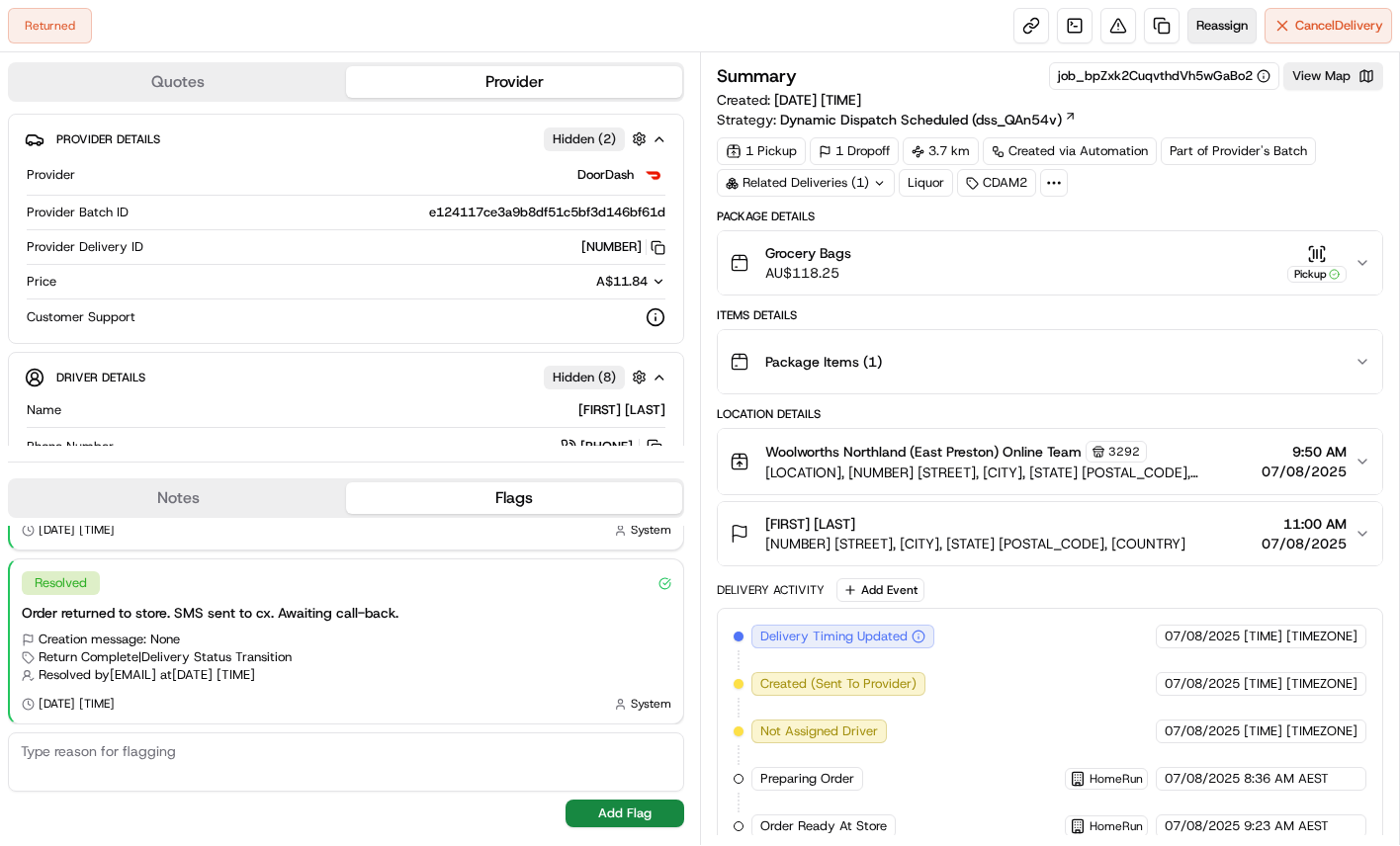 click on "Reassign" at bounding box center [1222, 26] 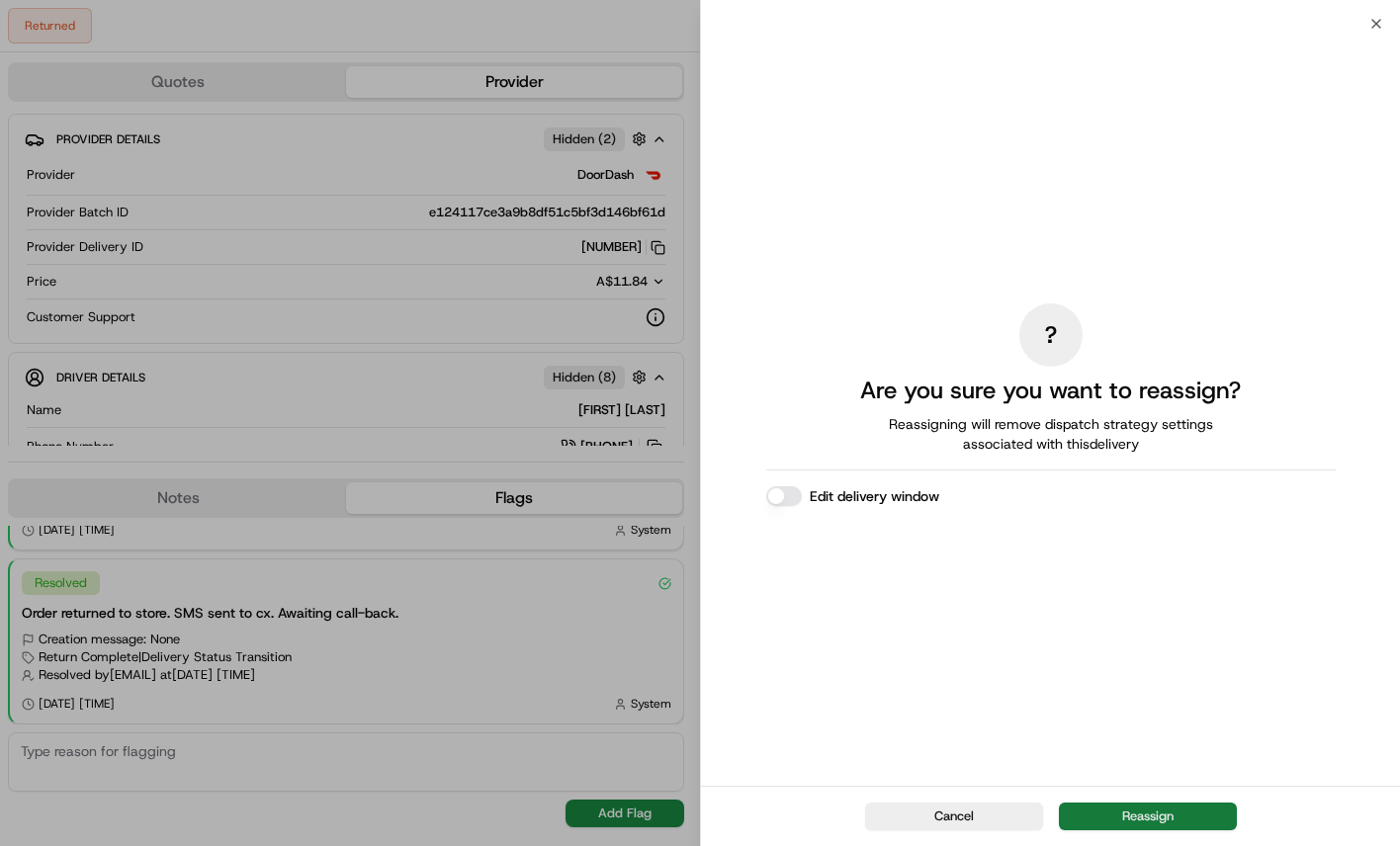 click on "Reassign" at bounding box center (1148, 816) 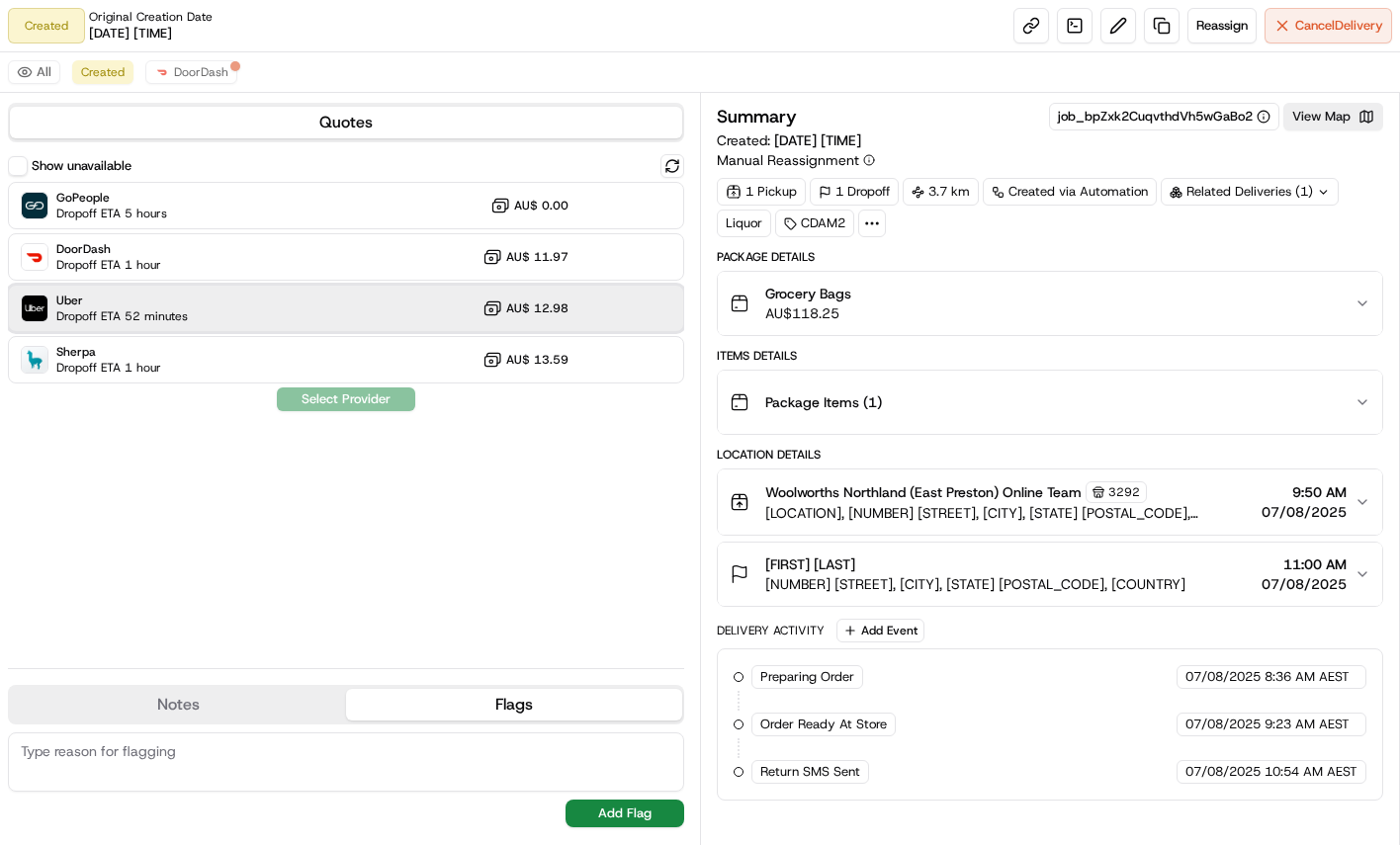 click on "Dropoff ETA   52 minutes" at bounding box center (122, 316) 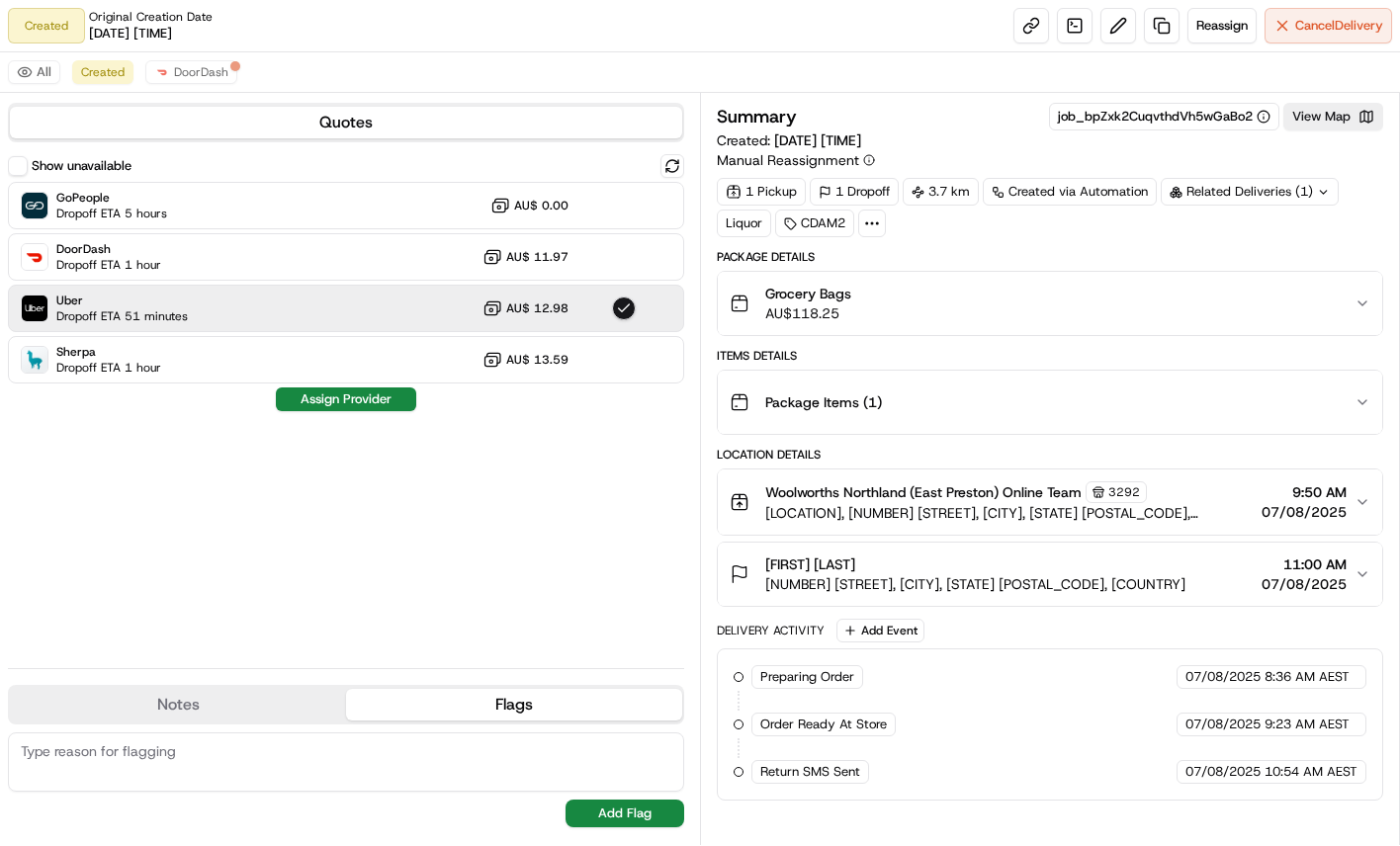 click on "Assign Provider" at bounding box center [346, 399] 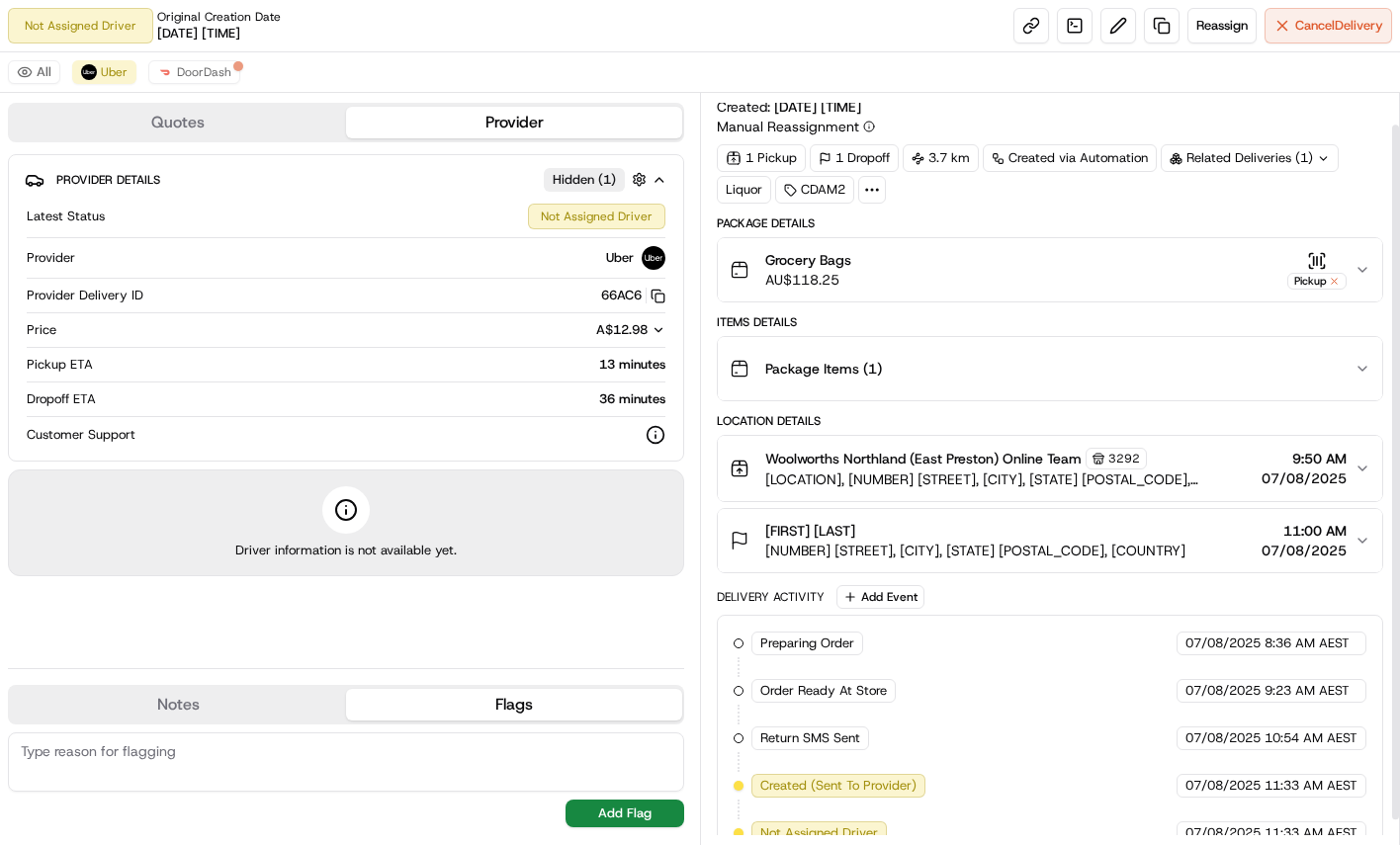 scroll, scrollTop: 60, scrollLeft: 0, axis: vertical 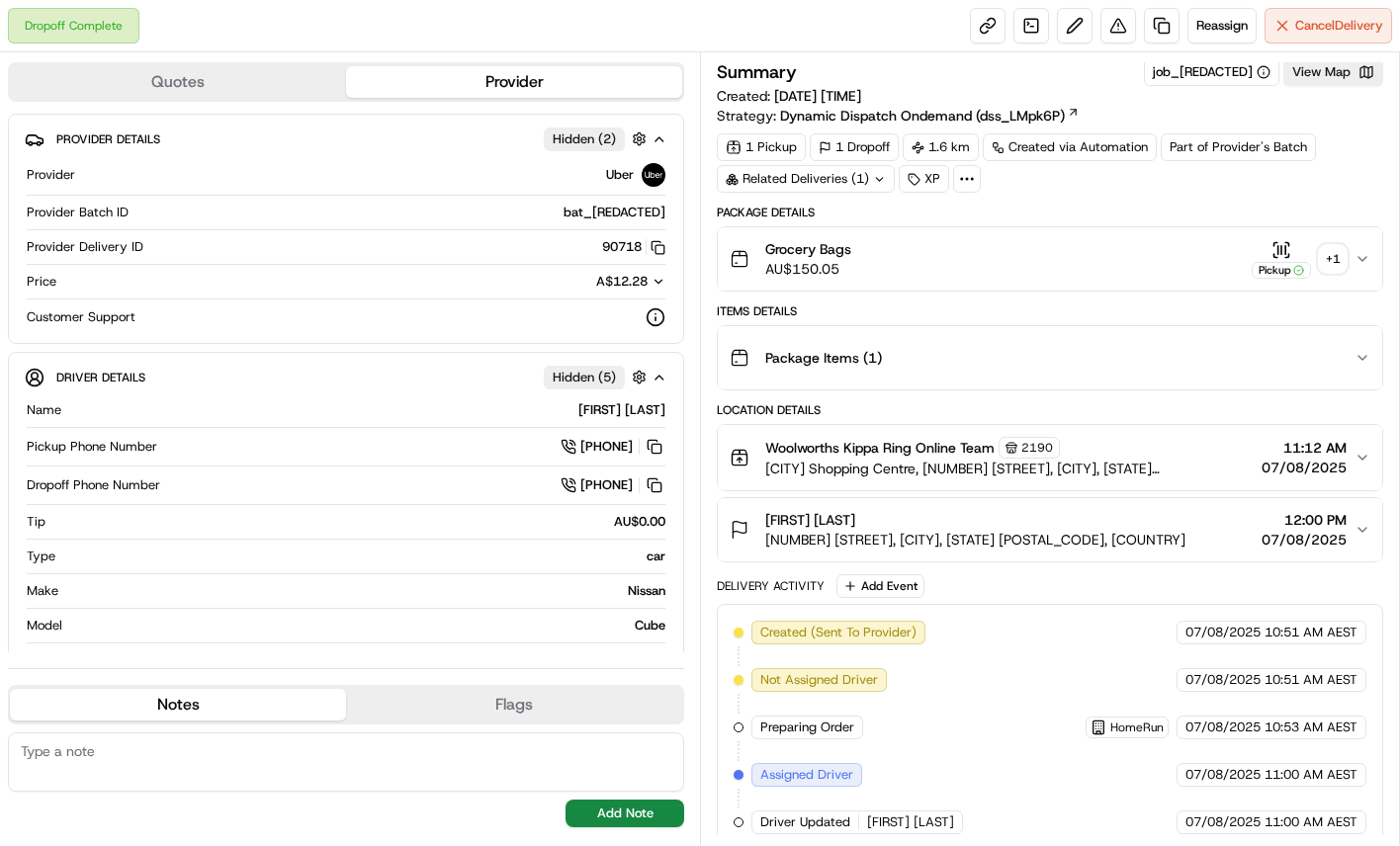 click on "+ 1" at bounding box center [1333, 259] 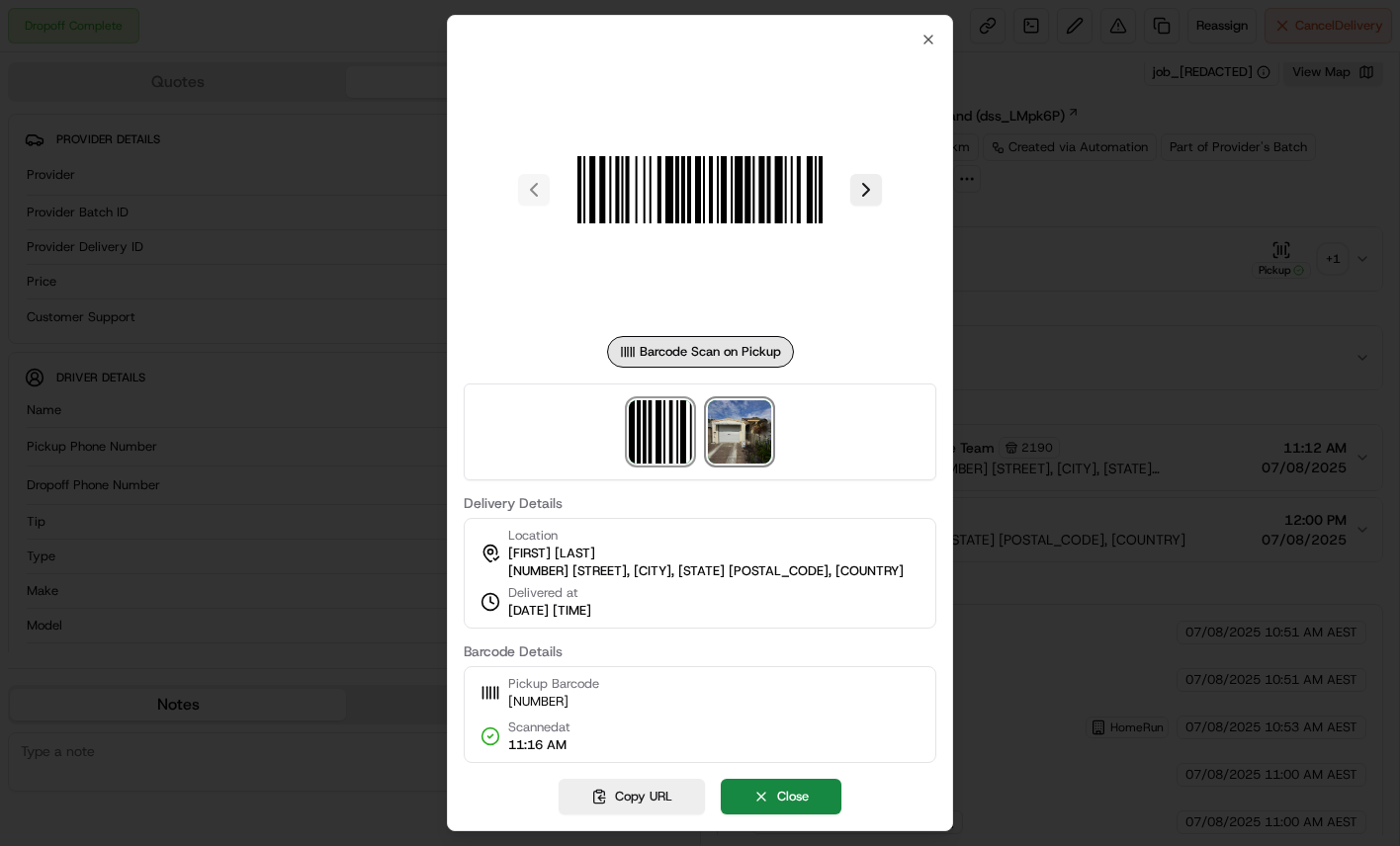click at bounding box center (740, 432) 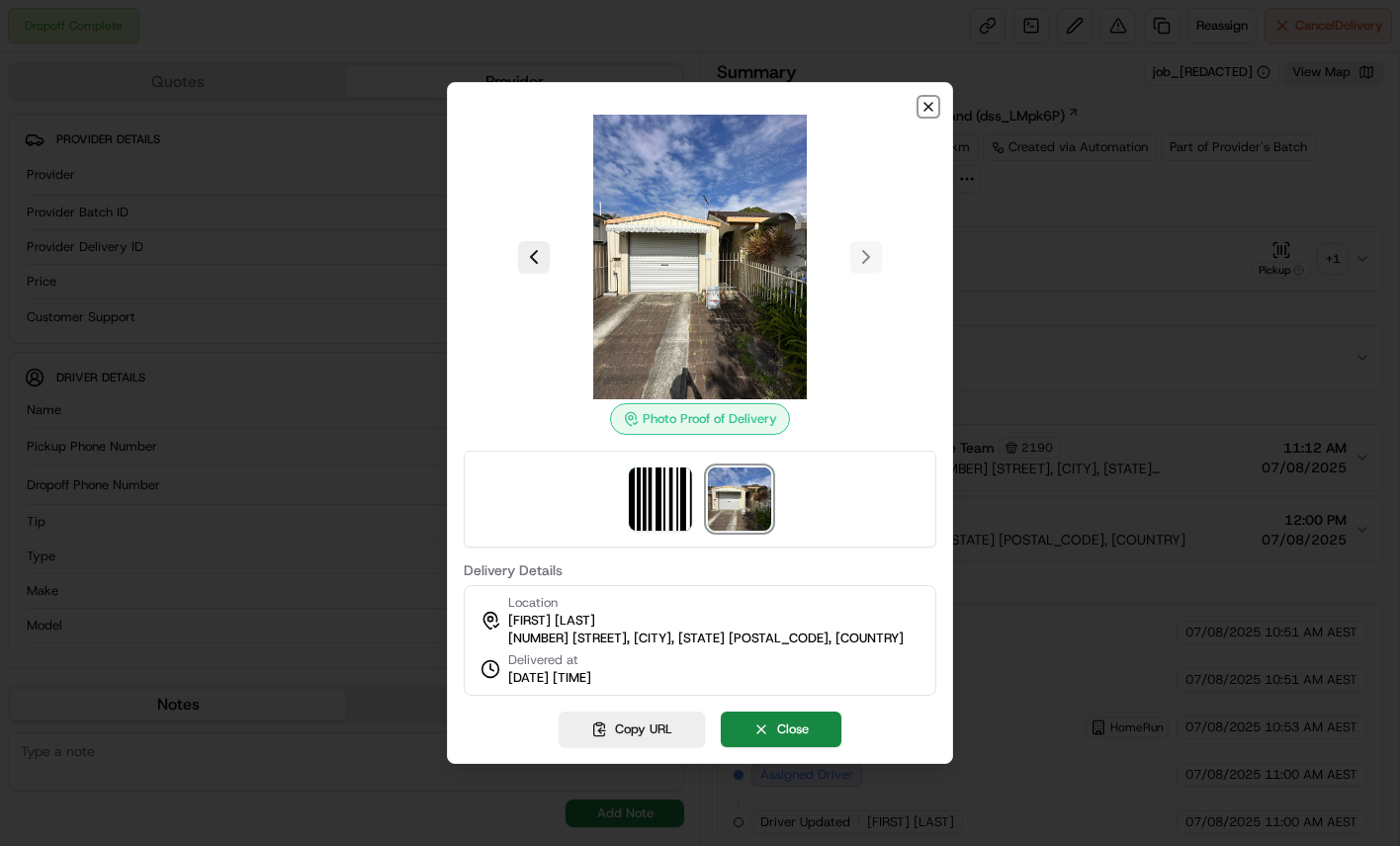click 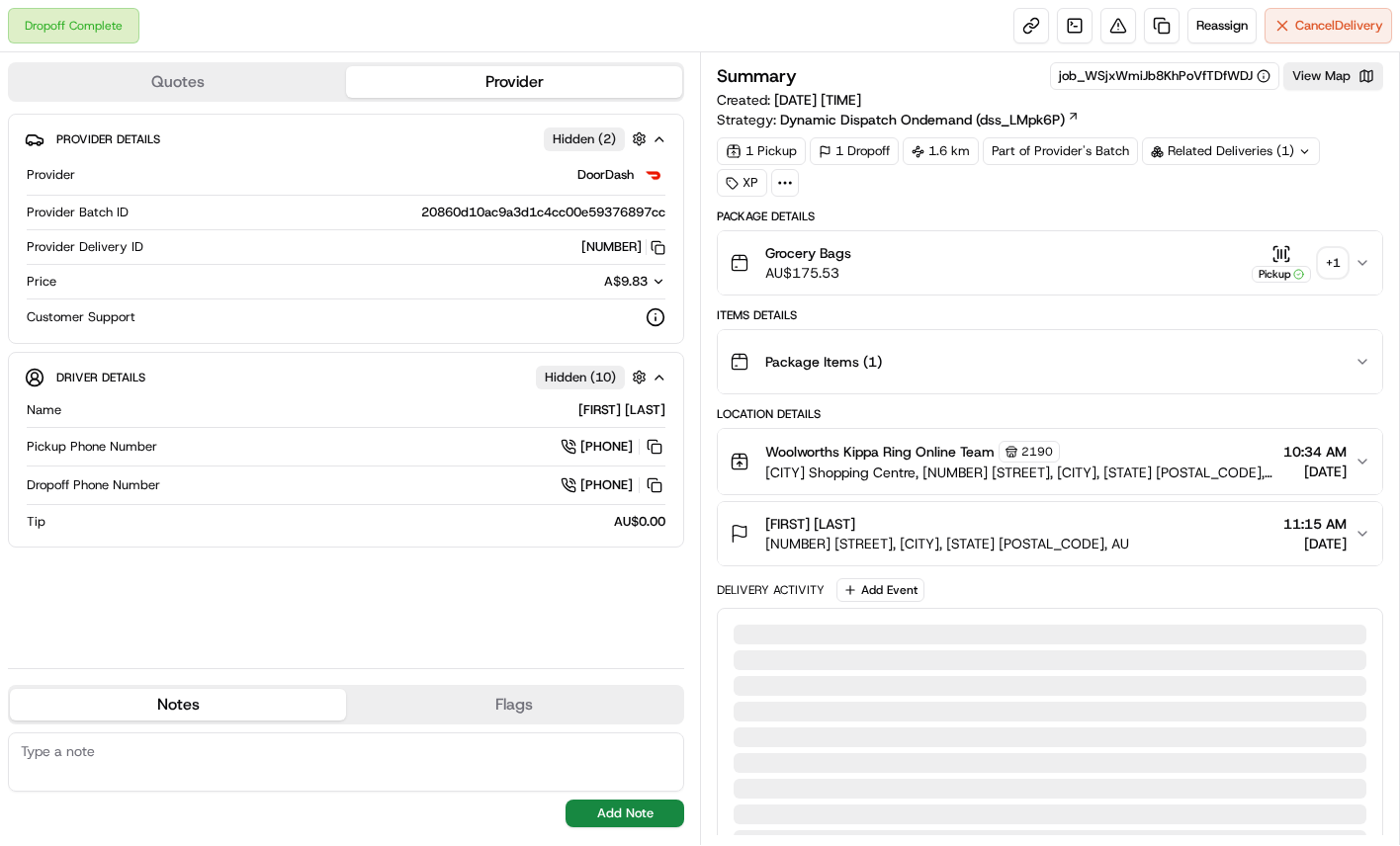 scroll, scrollTop: 0, scrollLeft: 0, axis: both 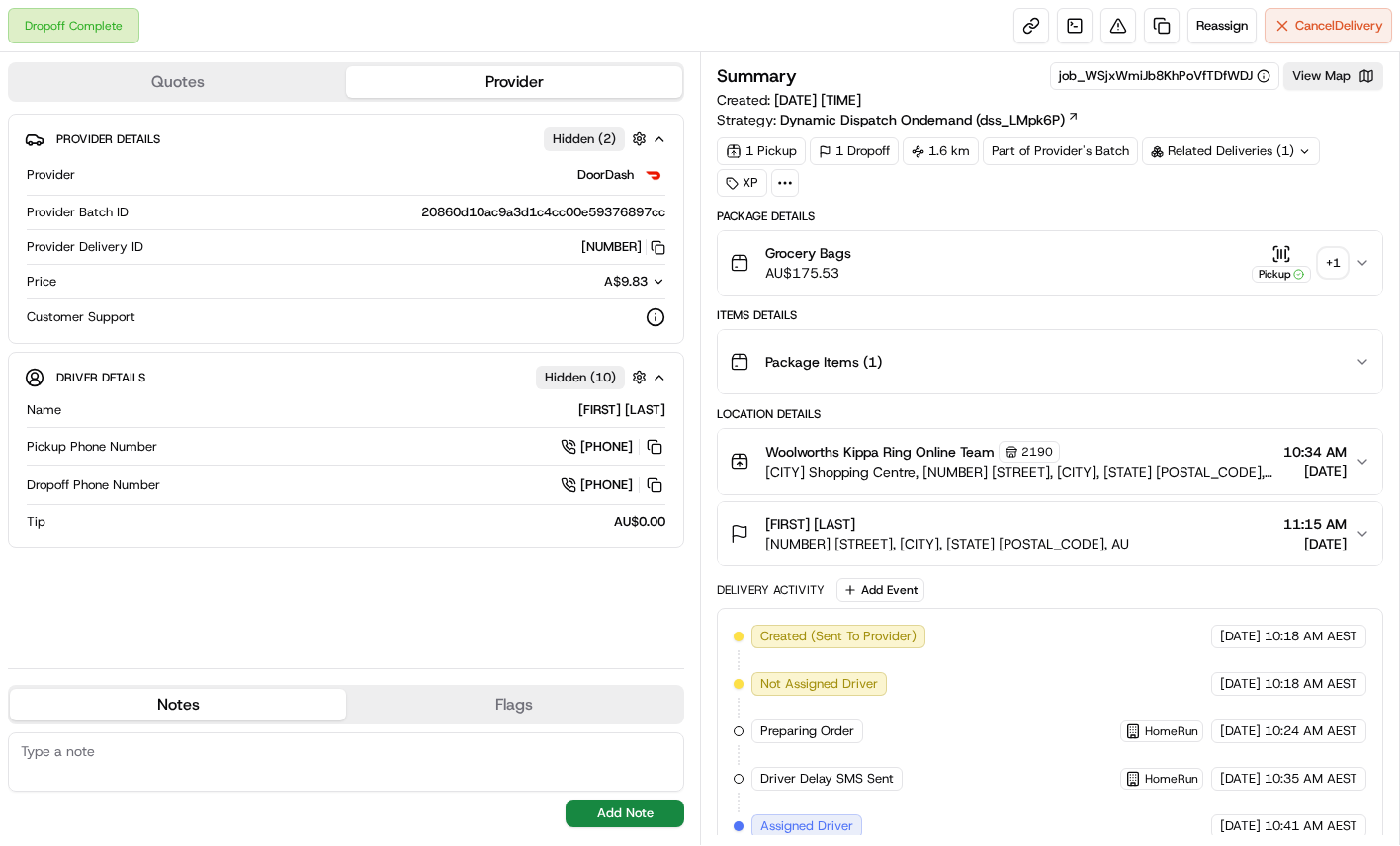 click on "+ 1" at bounding box center [1333, 263] 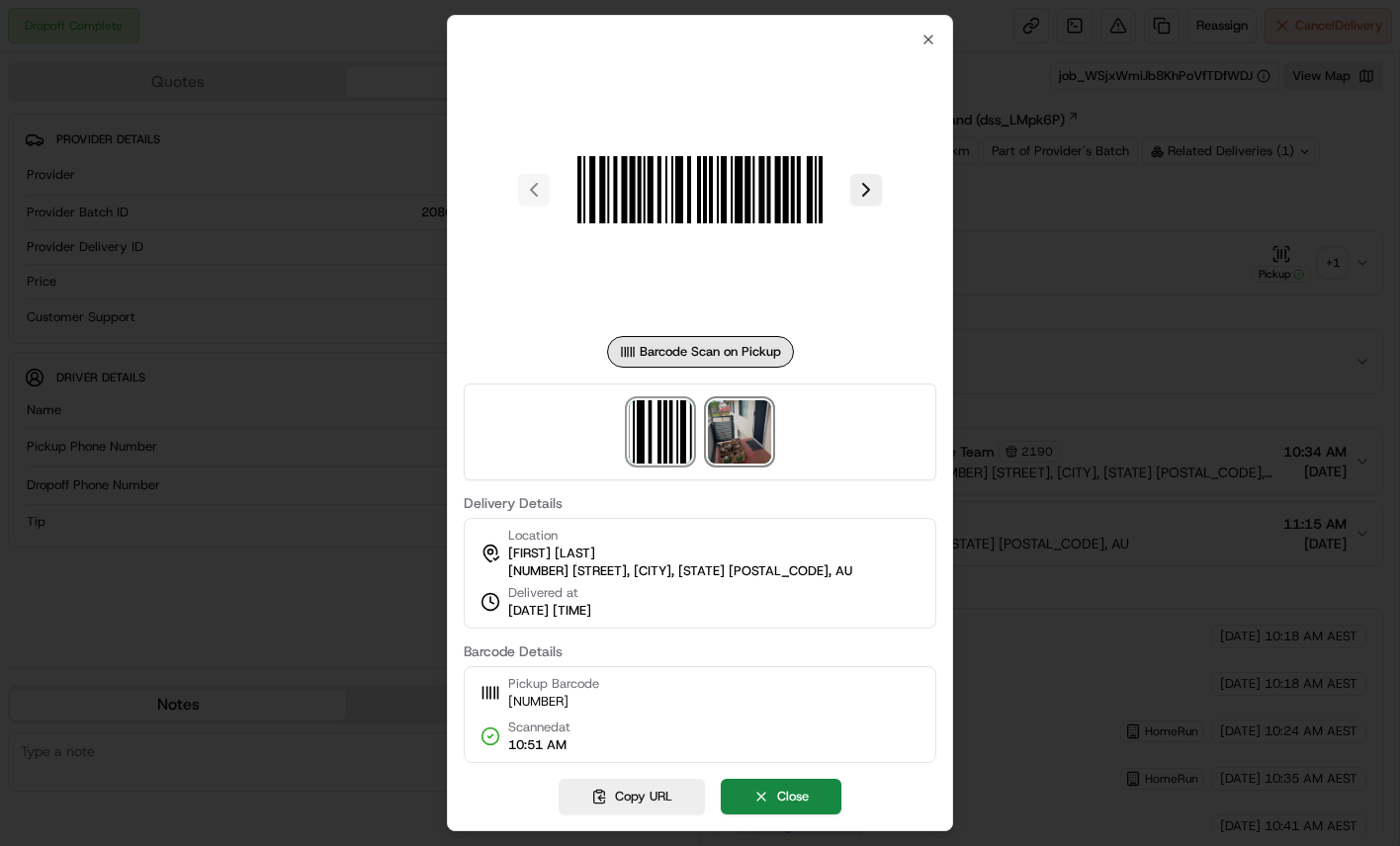 click at bounding box center (740, 432) 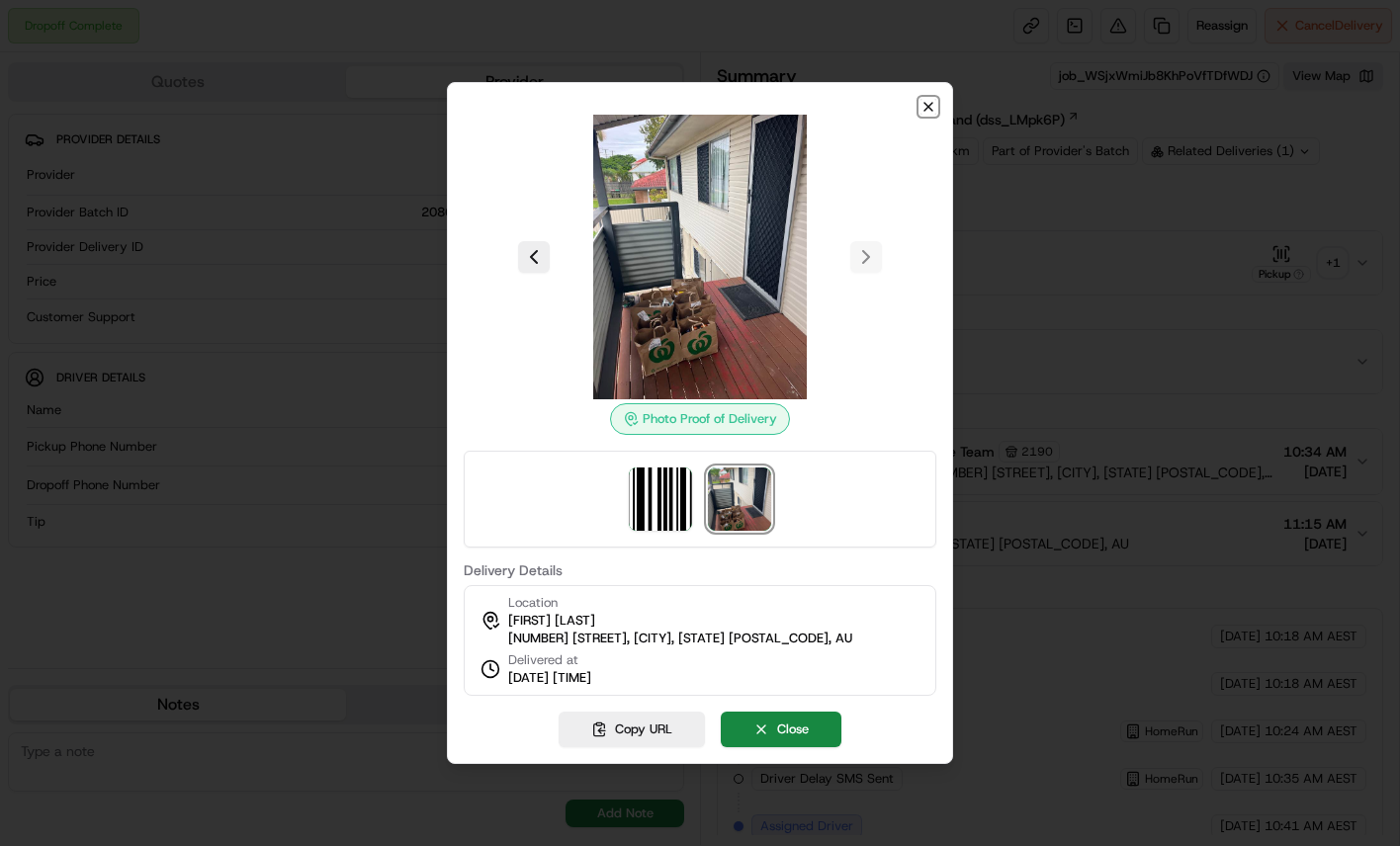 click 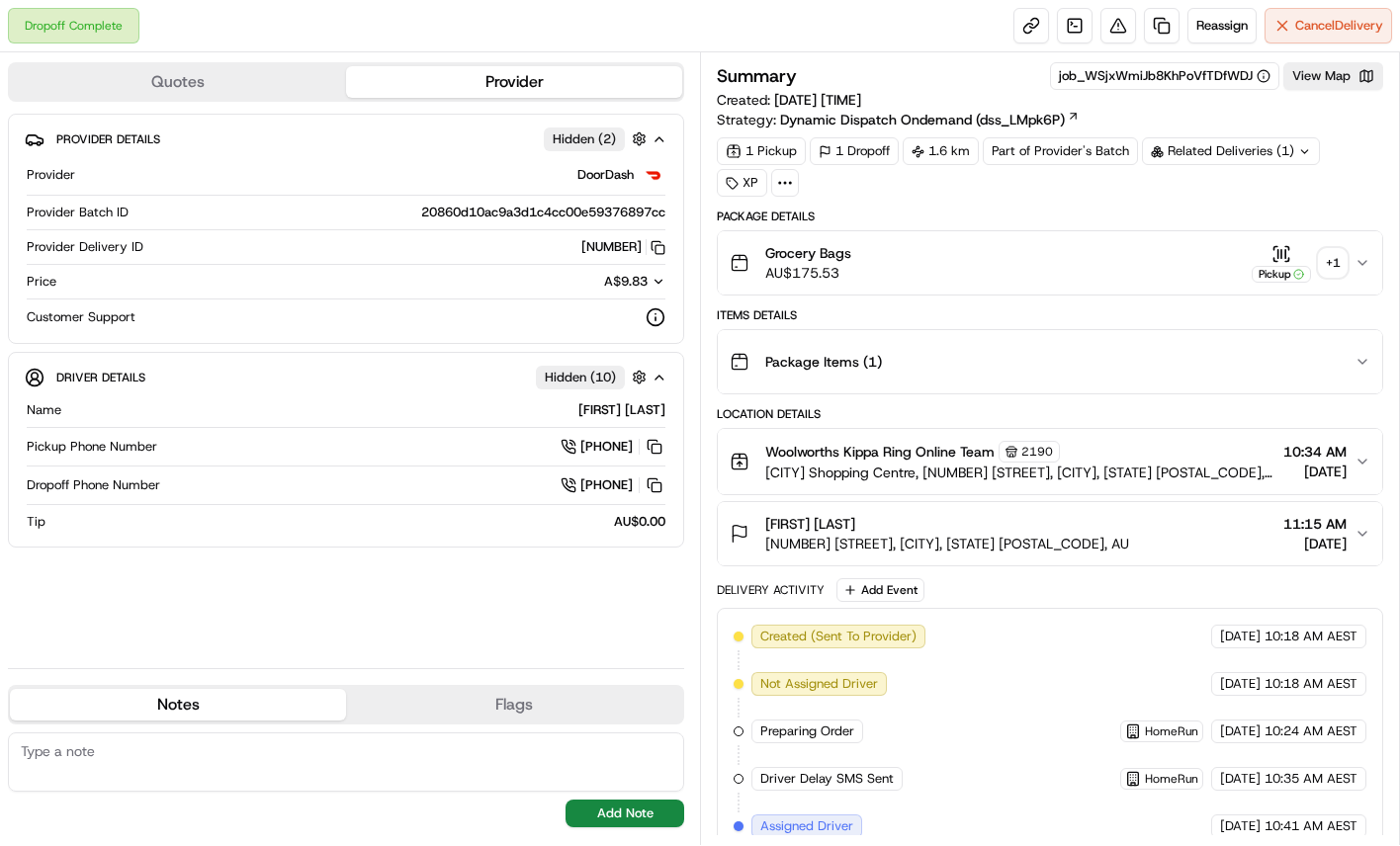 drag, startPoint x: 714, startPoint y: 103, endPoint x: 914, endPoint y: 101, distance: 200.01 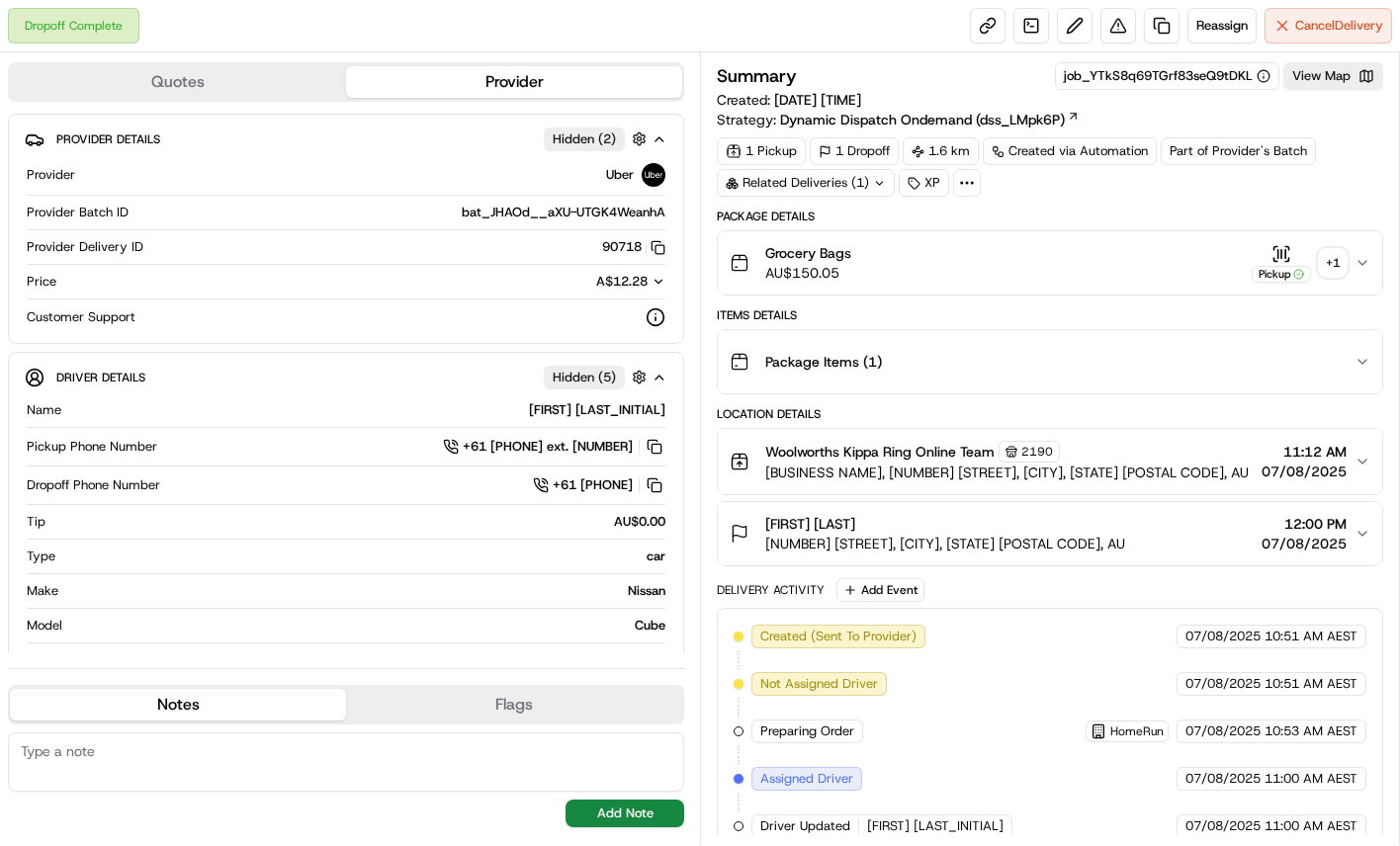 scroll, scrollTop: 0, scrollLeft: 0, axis: both 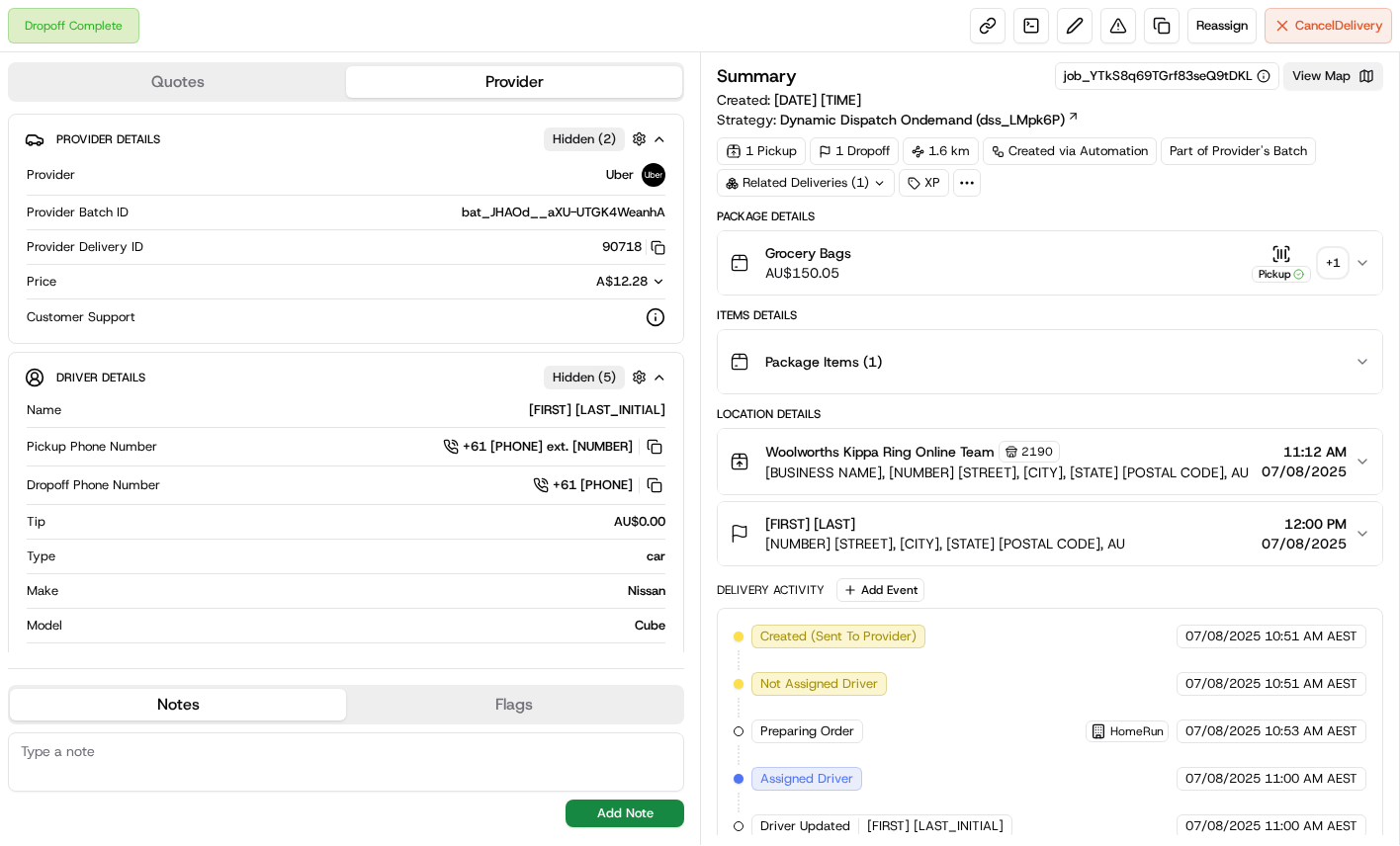 click on "View Map" at bounding box center [1333, 76] 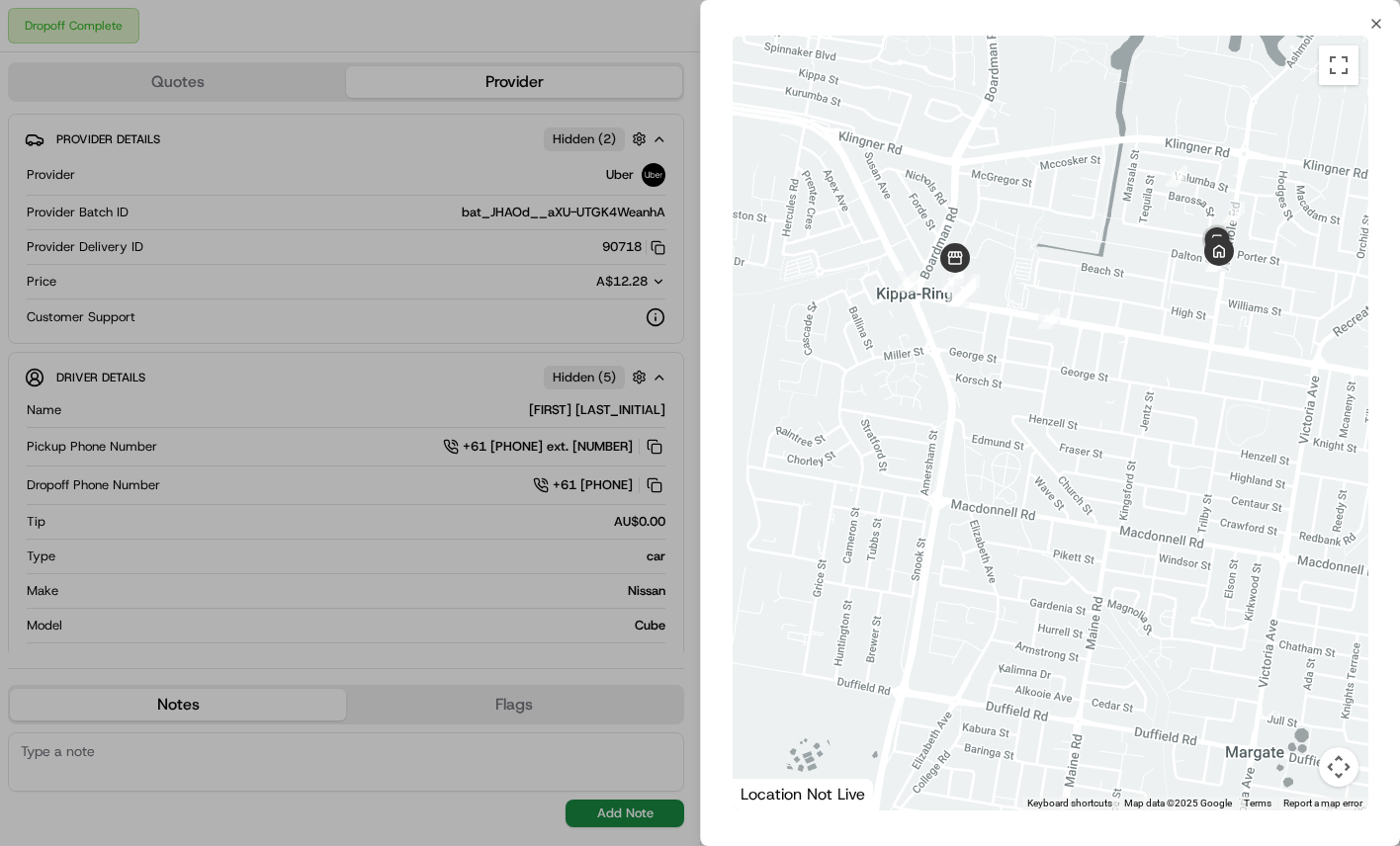 drag, startPoint x: 1231, startPoint y: 462, endPoint x: 1068, endPoint y: 523, distance: 174.04 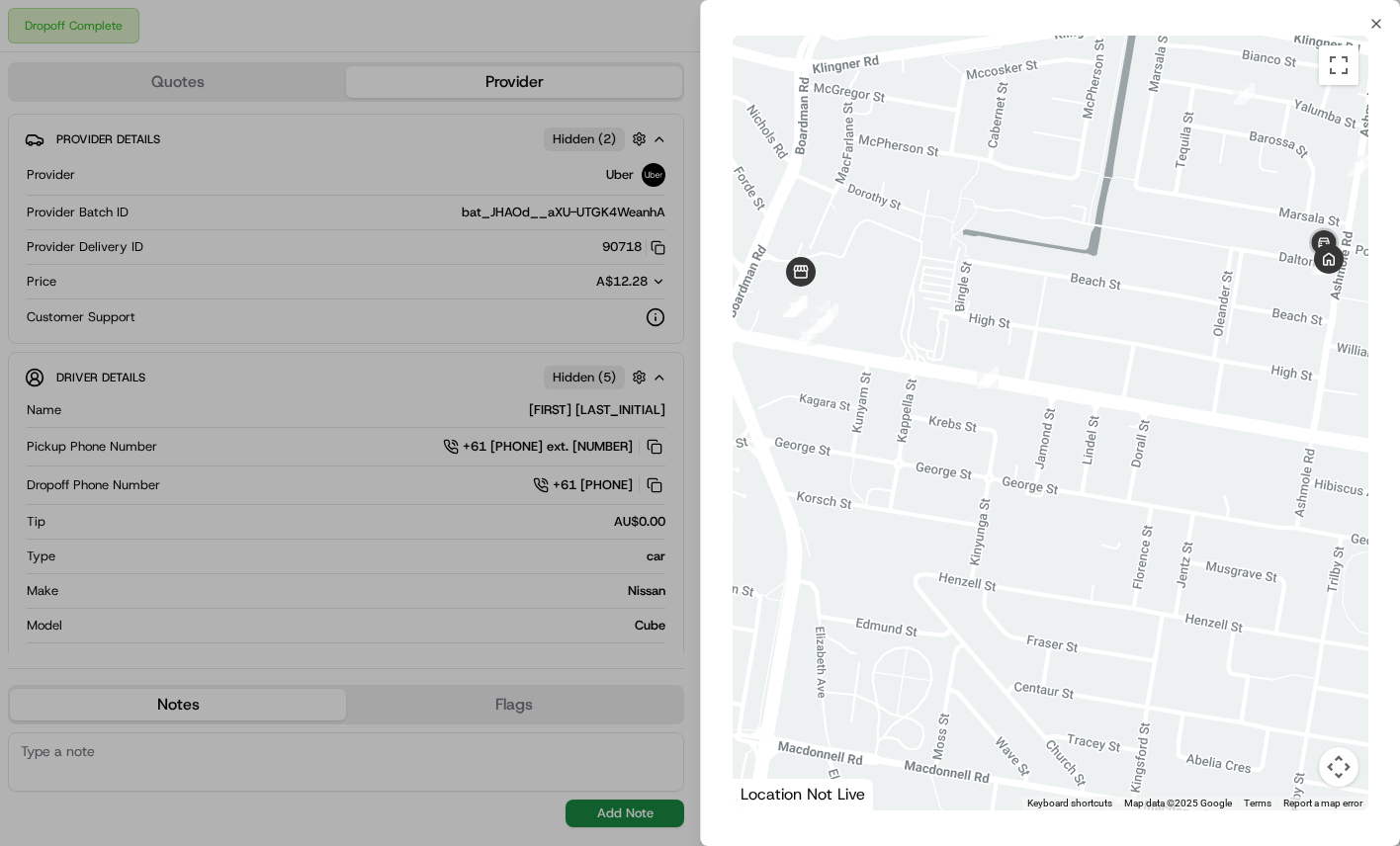 drag, startPoint x: 992, startPoint y: 434, endPoint x: 979, endPoint y: 574, distance: 140.60228 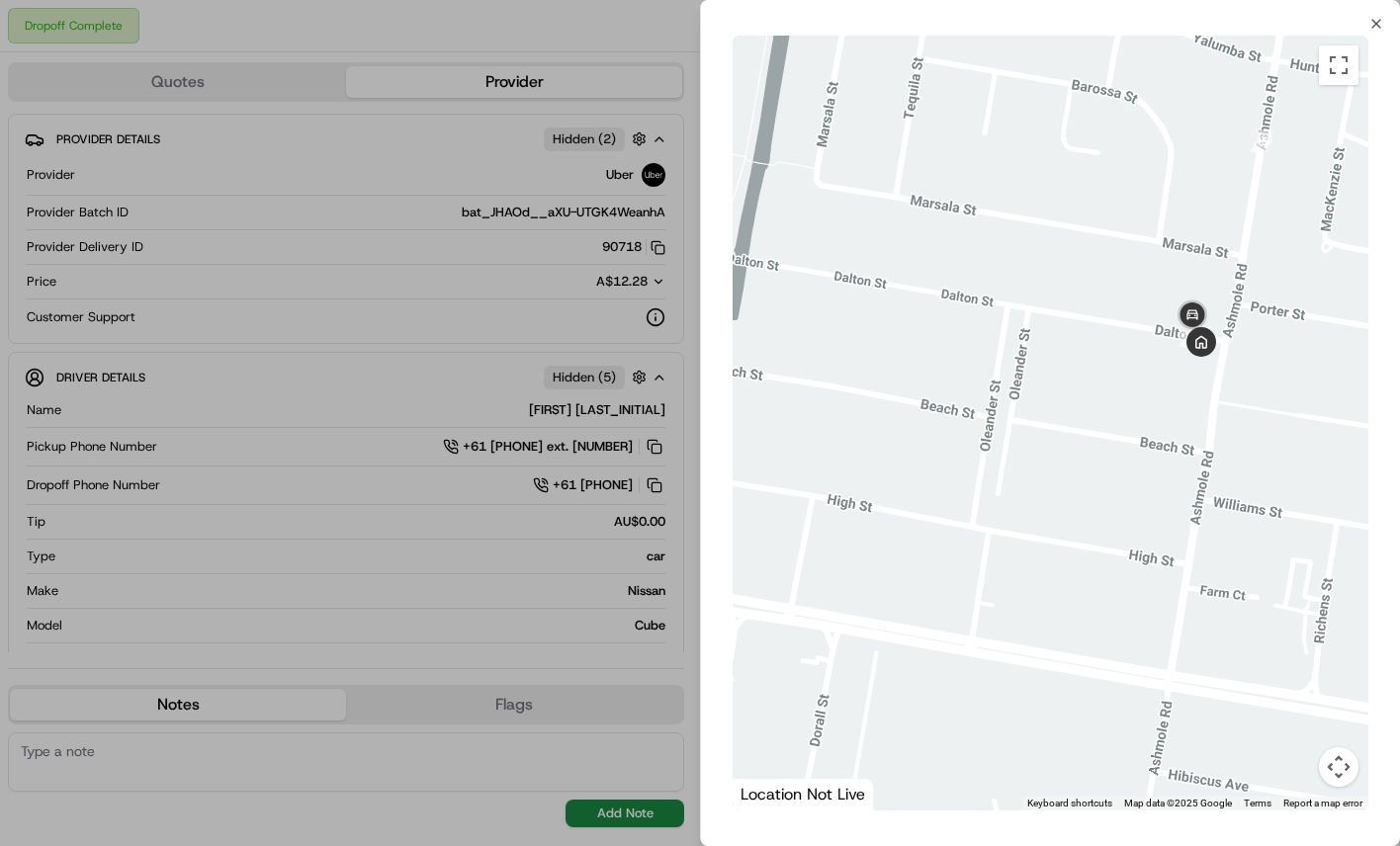 drag, startPoint x: 1131, startPoint y: 326, endPoint x: 749, endPoint y: 543, distance: 439.33245 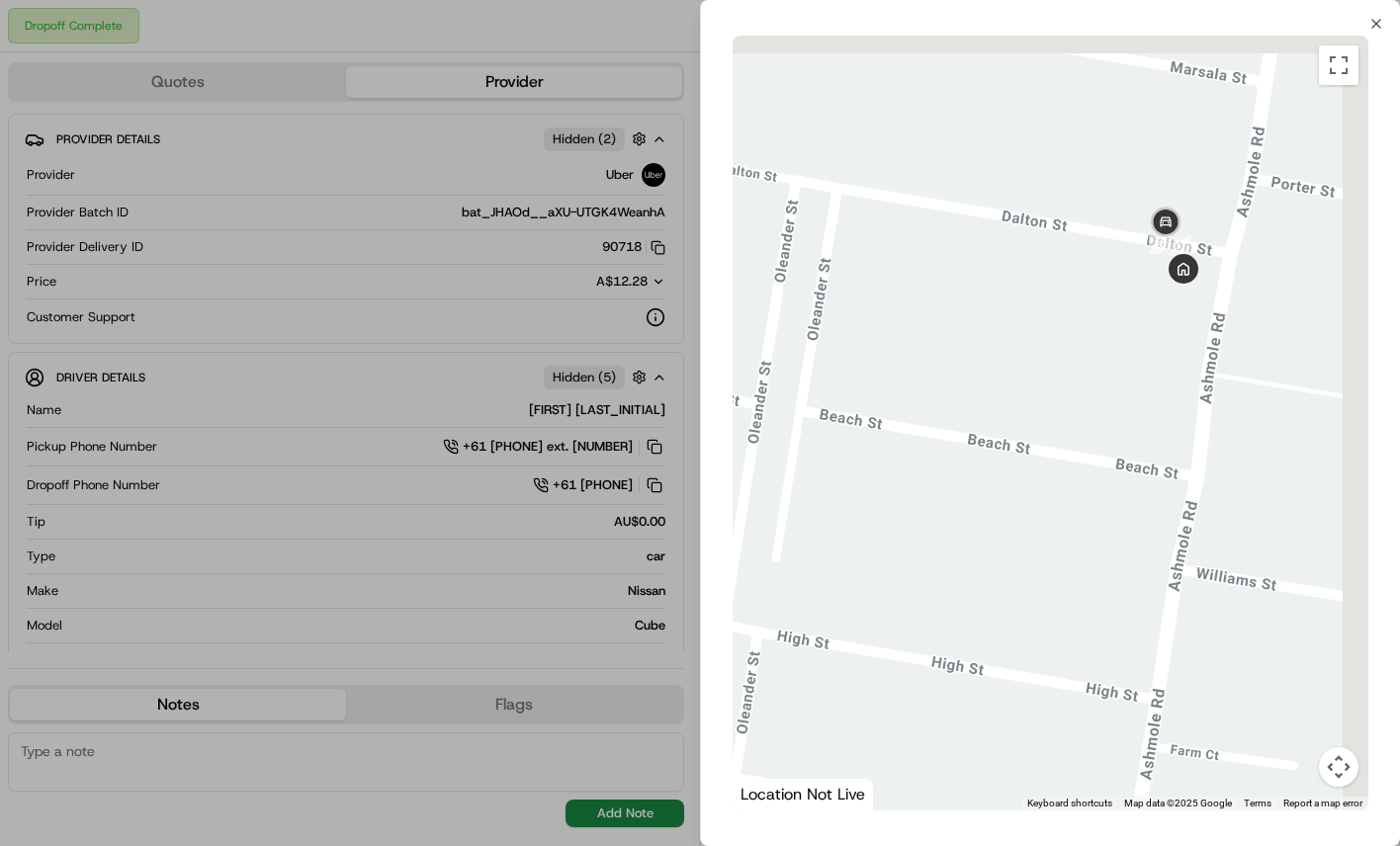 drag, startPoint x: 1206, startPoint y: 379, endPoint x: 928, endPoint y: 414, distance: 280.19458 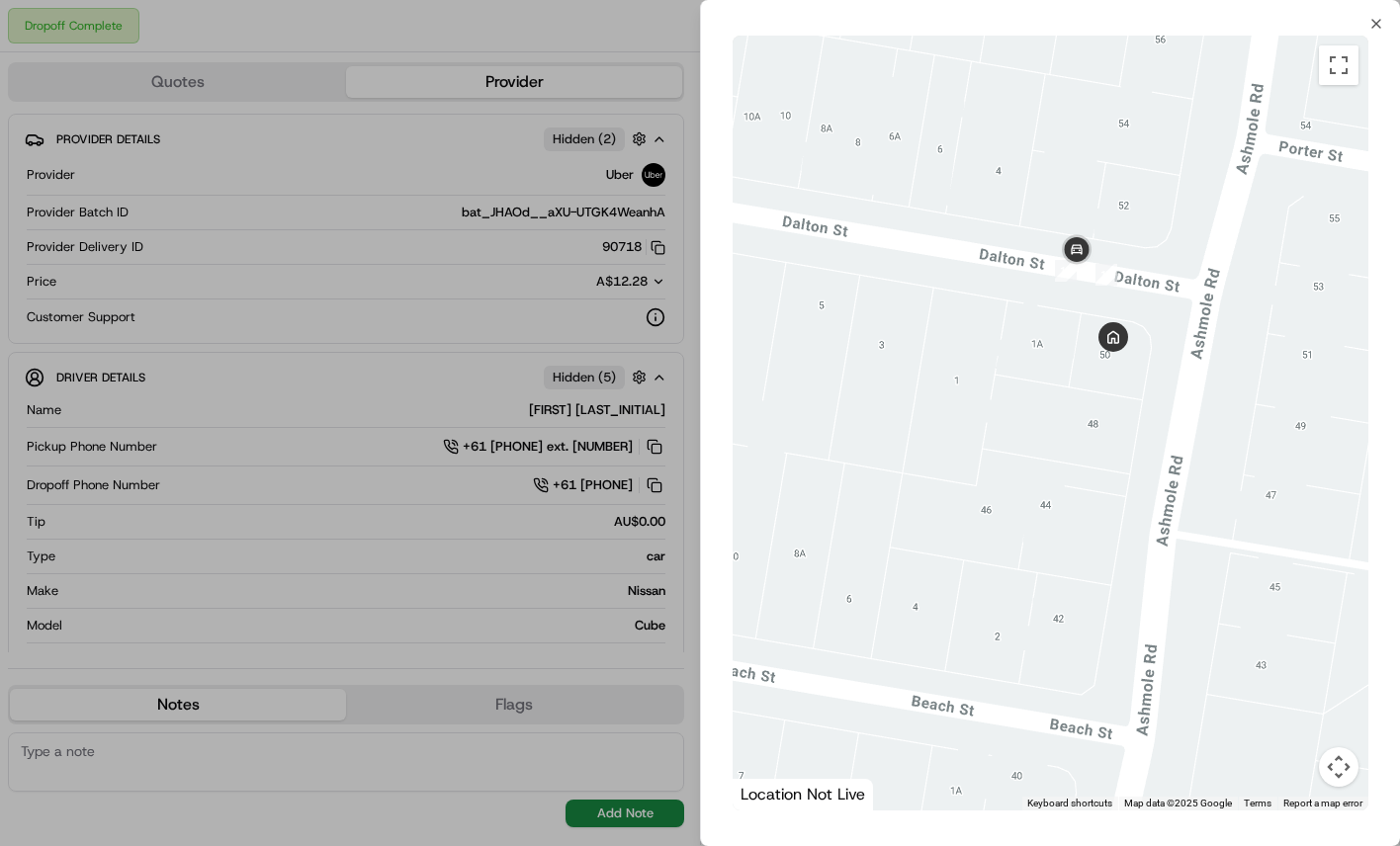 drag, startPoint x: 1070, startPoint y: 345, endPoint x: 1025, endPoint y: 481, distance: 143.25153 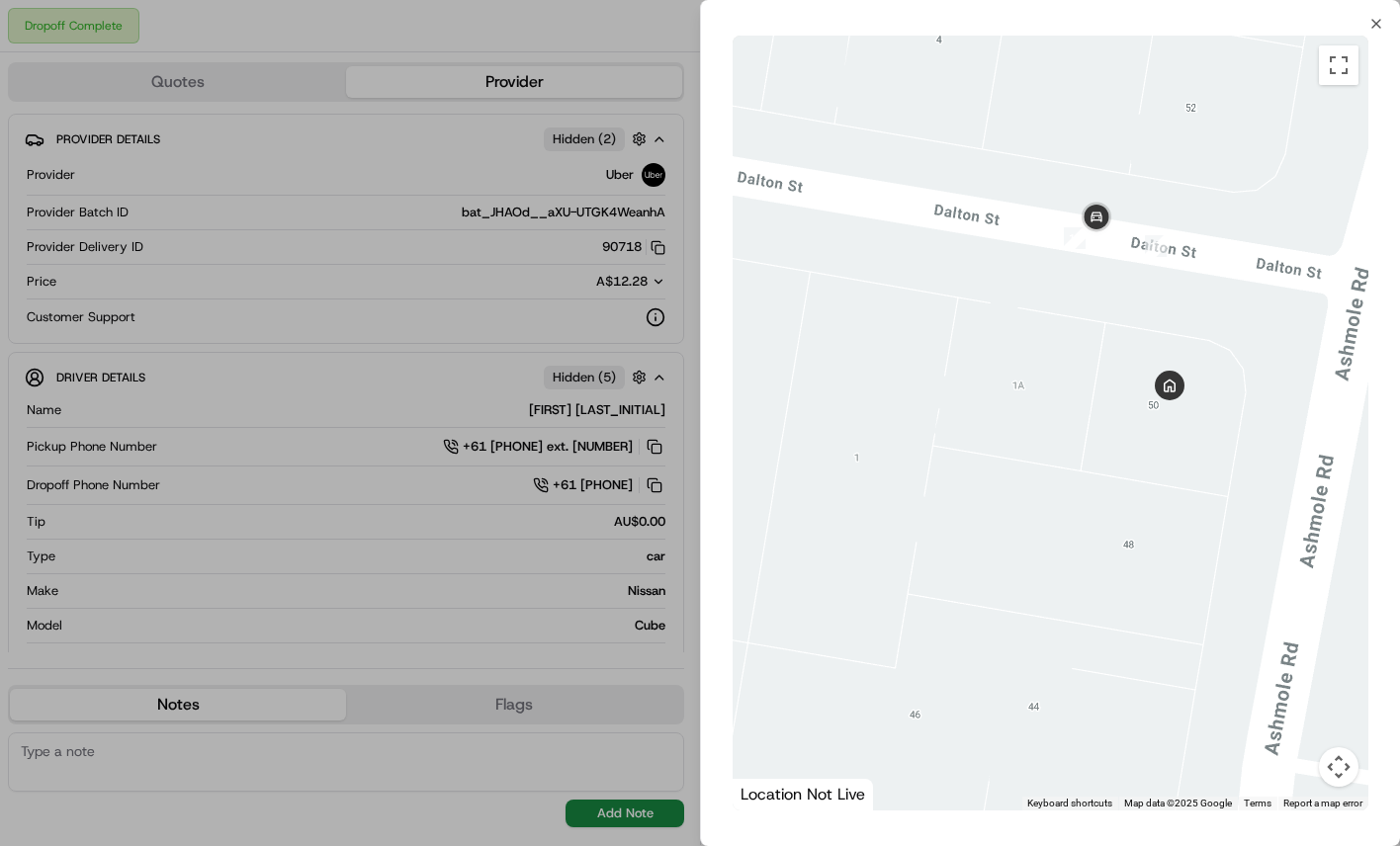 drag, startPoint x: 1028, startPoint y: 330, endPoint x: 998, endPoint y: 509, distance: 181.49656 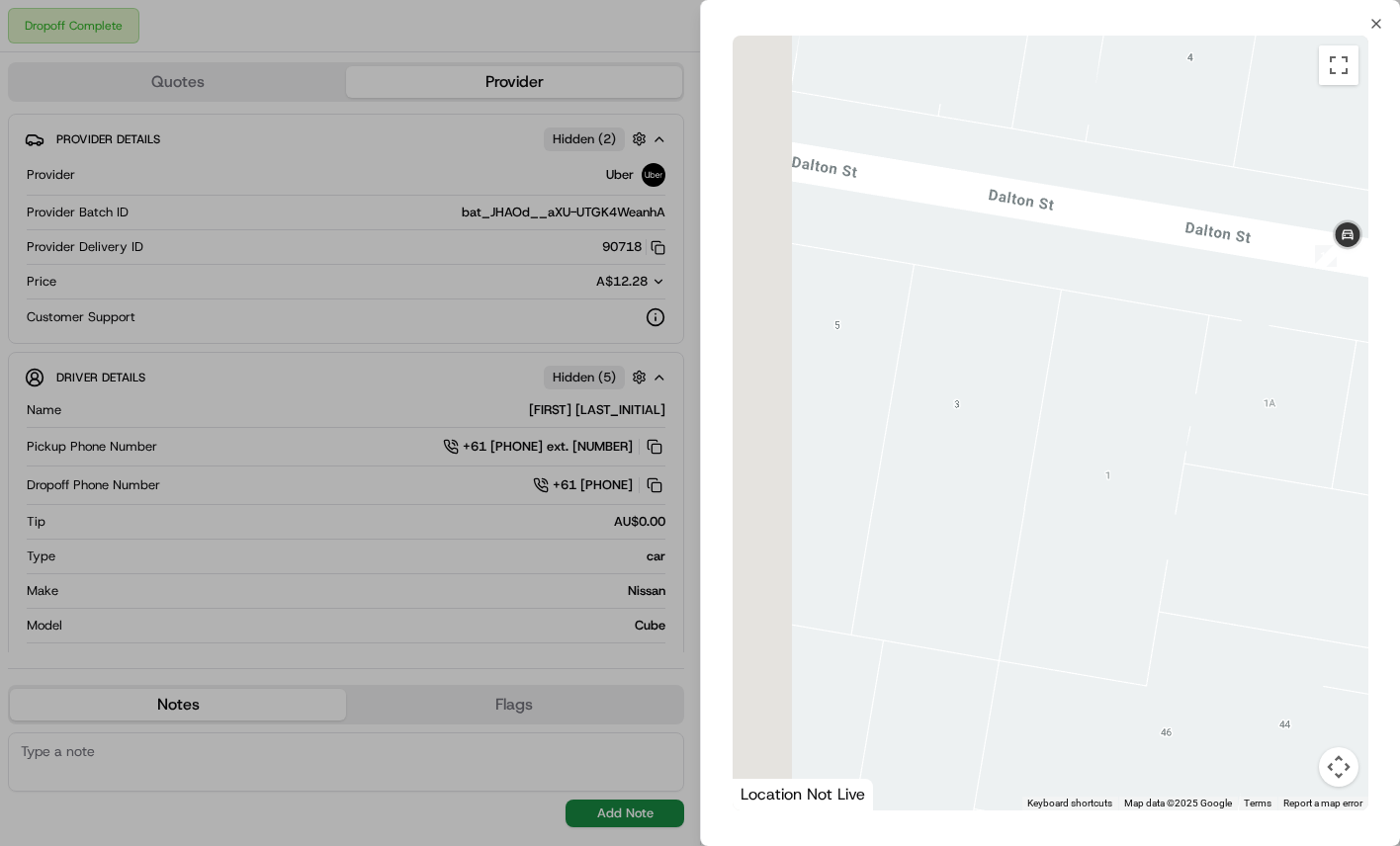 drag, startPoint x: 973, startPoint y: 348, endPoint x: 1399, endPoint y: 378, distance: 427.05503 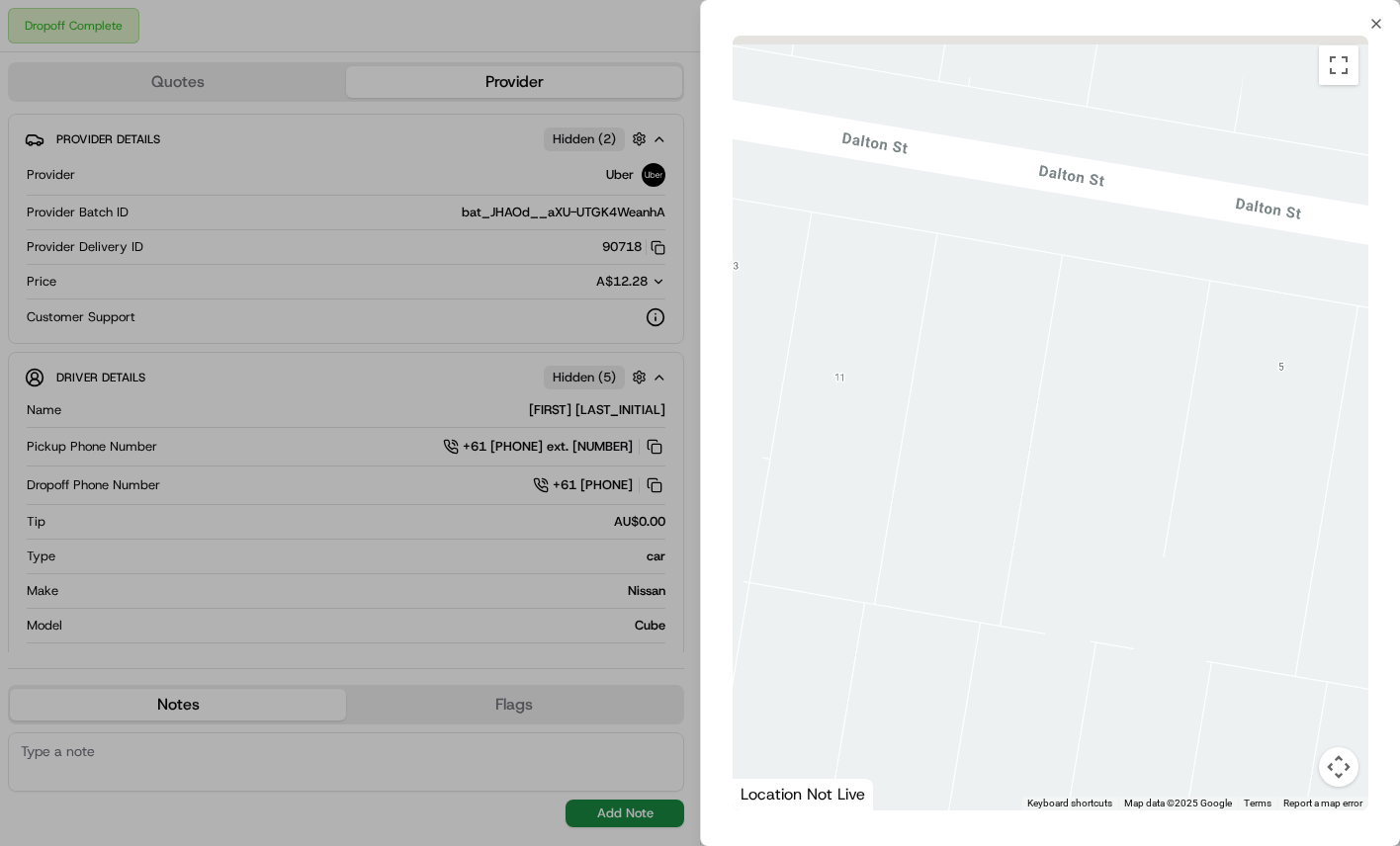 drag, startPoint x: 1174, startPoint y: 390, endPoint x: 1380, endPoint y: 398, distance: 206.15528 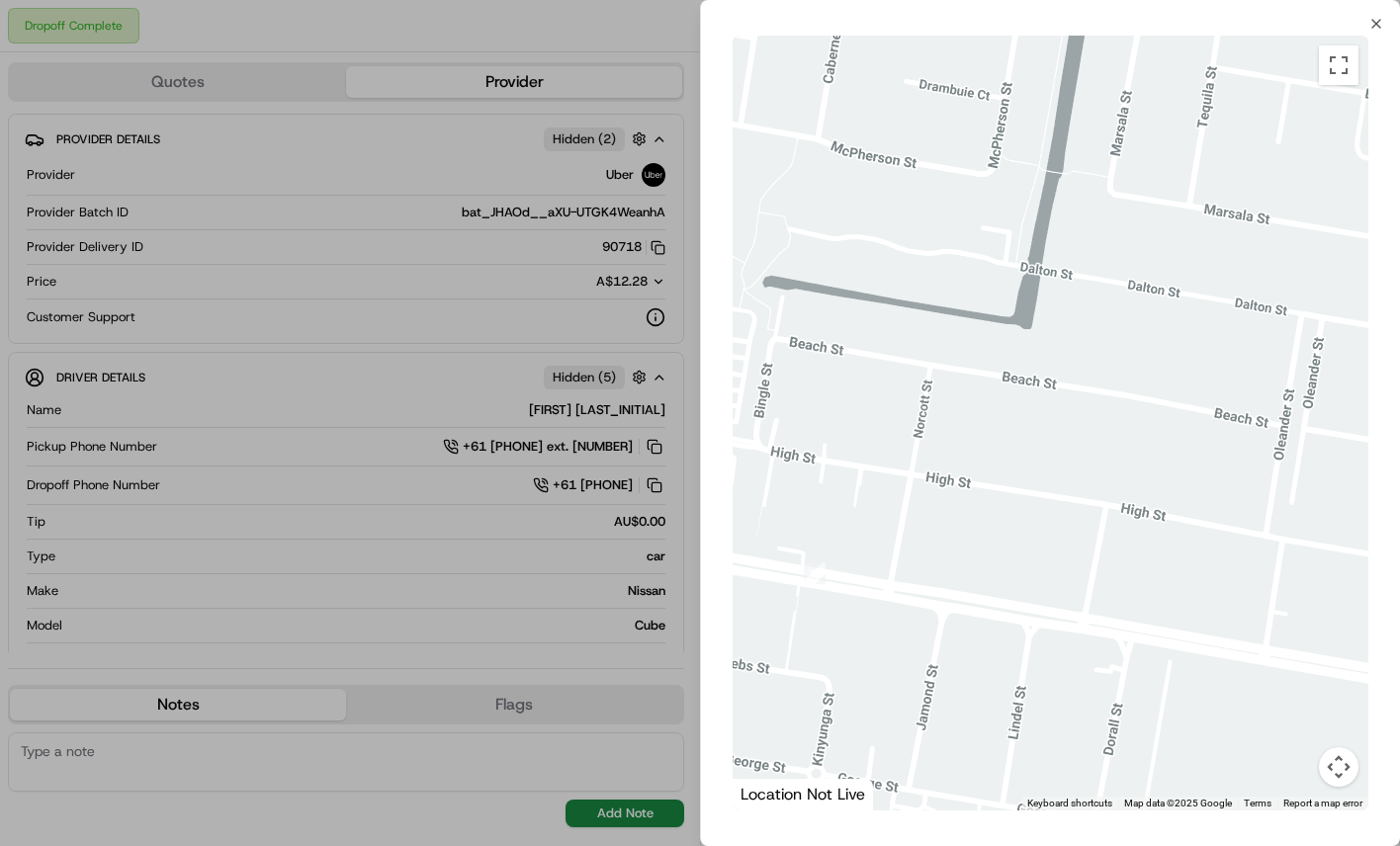 drag, startPoint x: 859, startPoint y: 378, endPoint x: 1162, endPoint y: 367, distance: 303.1996 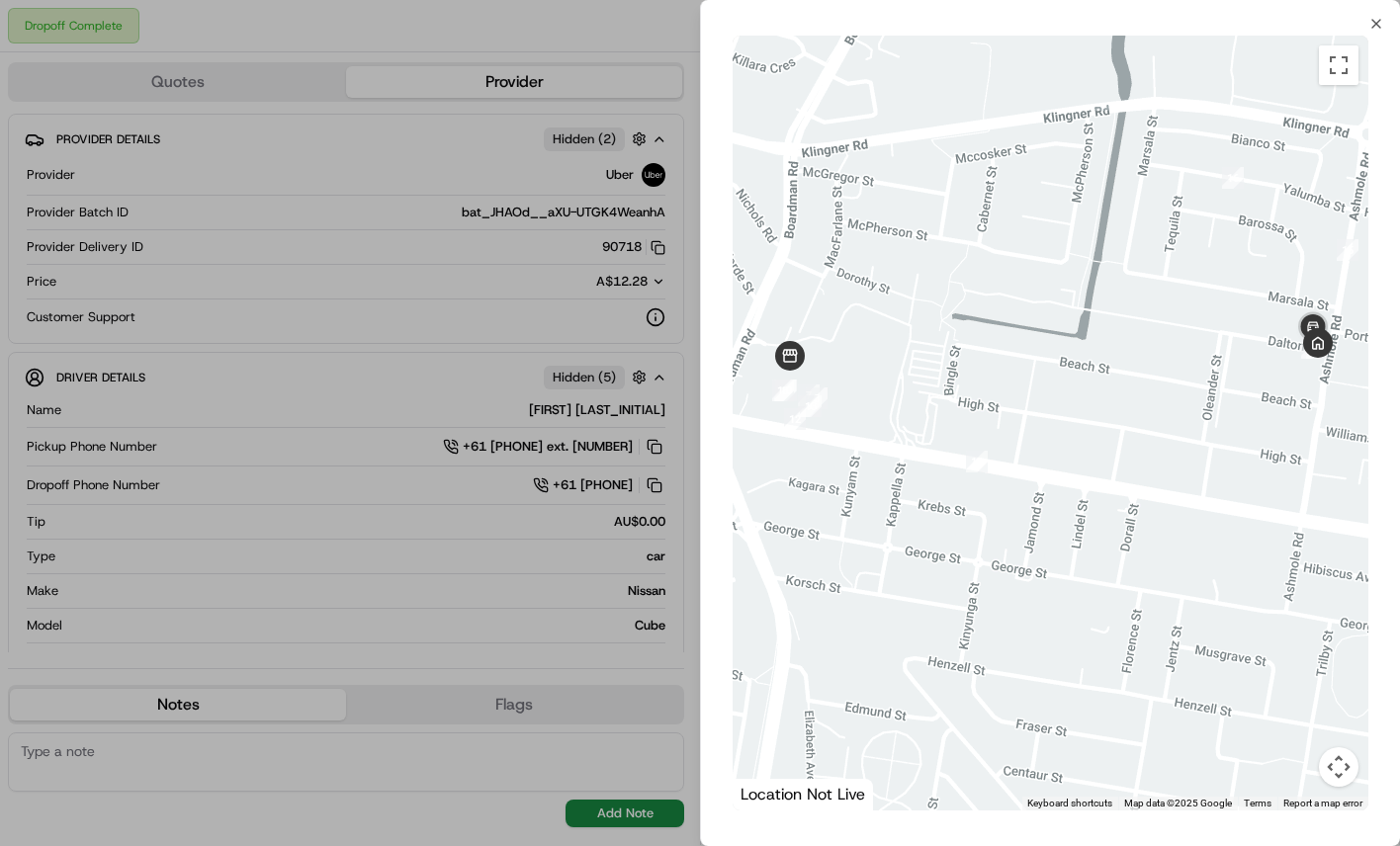 drag, startPoint x: 1152, startPoint y: 392, endPoint x: 1101, endPoint y: 389, distance: 51.088159 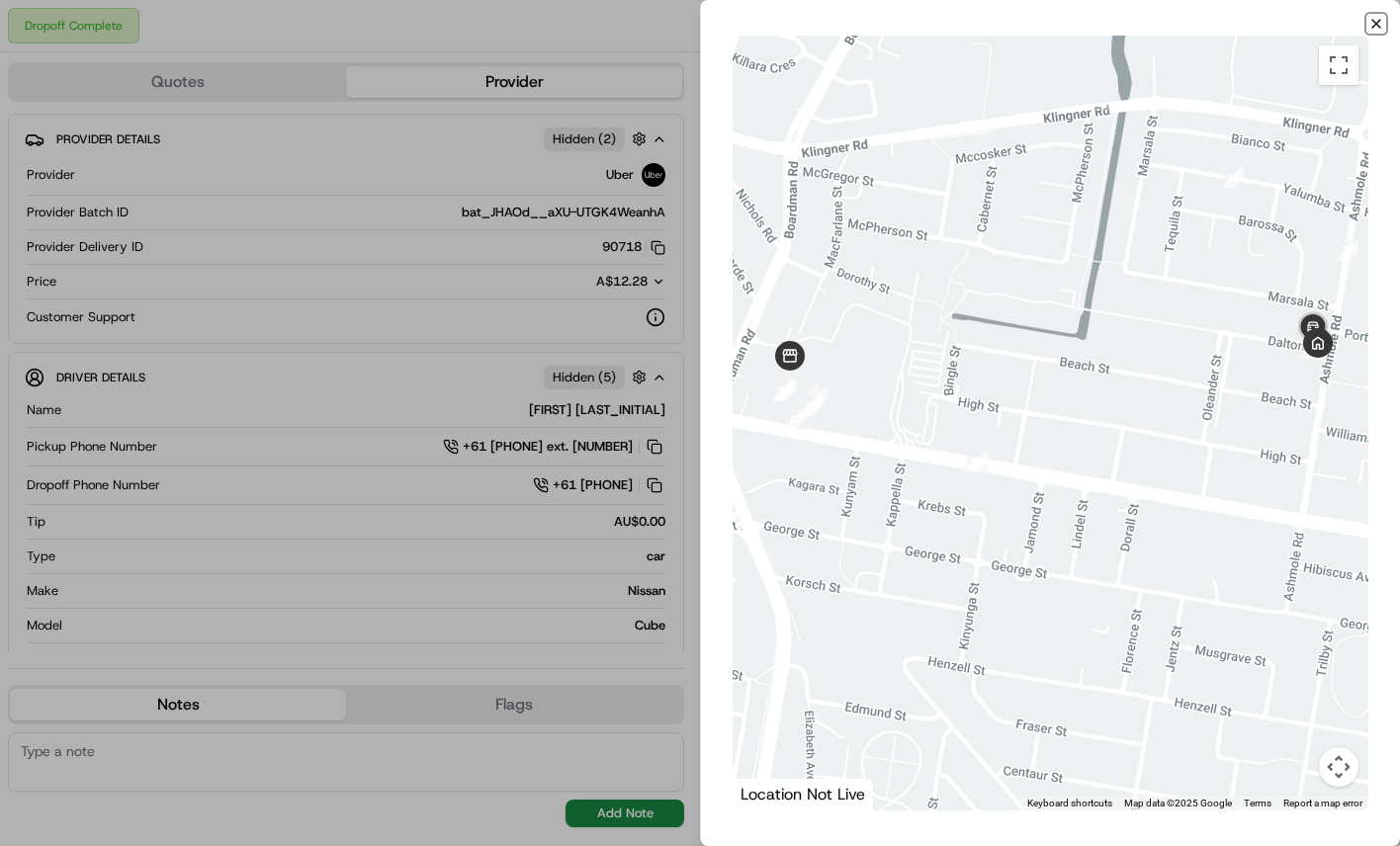 click 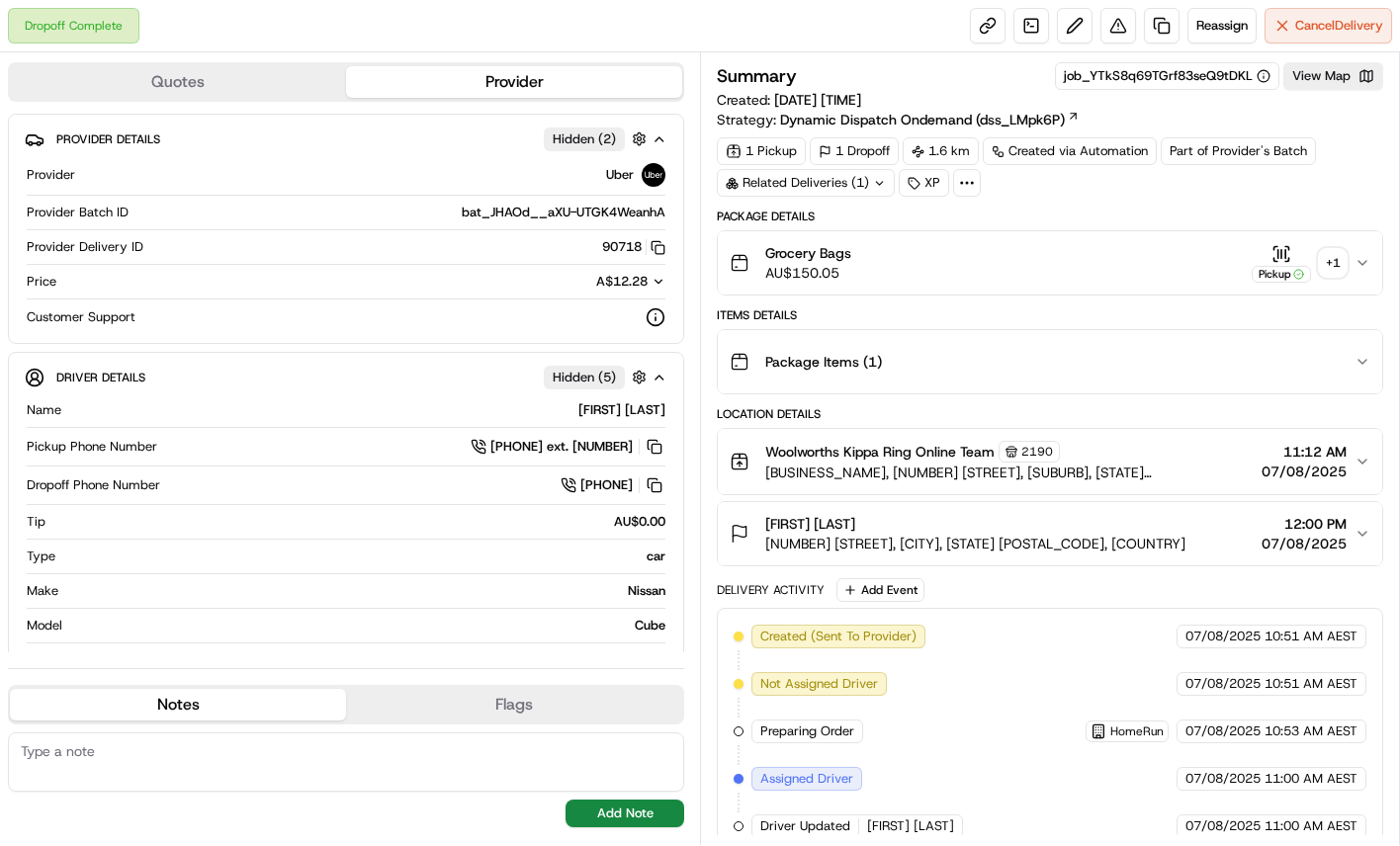 scroll, scrollTop: 0, scrollLeft: 0, axis: both 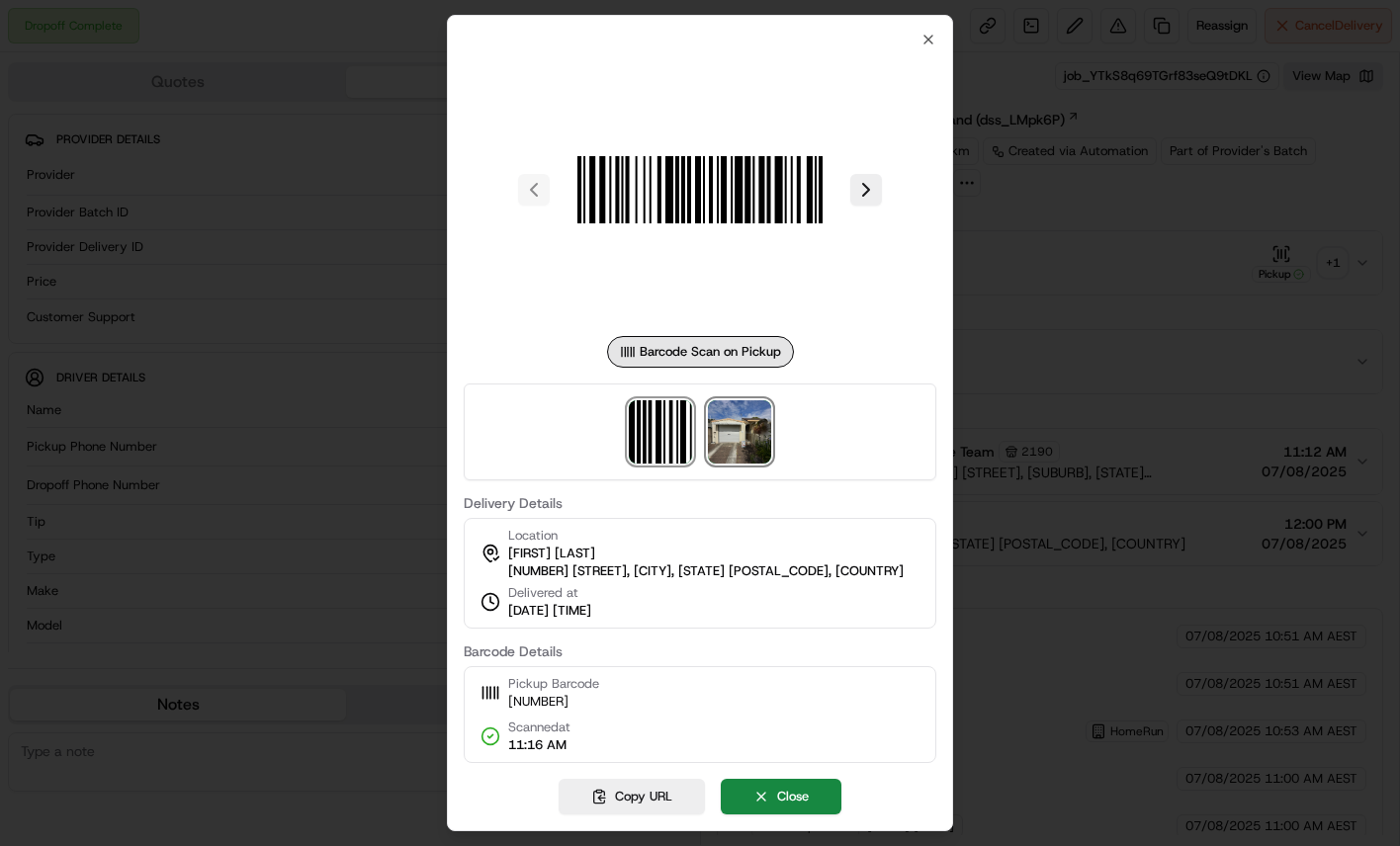 click at bounding box center (740, 432) 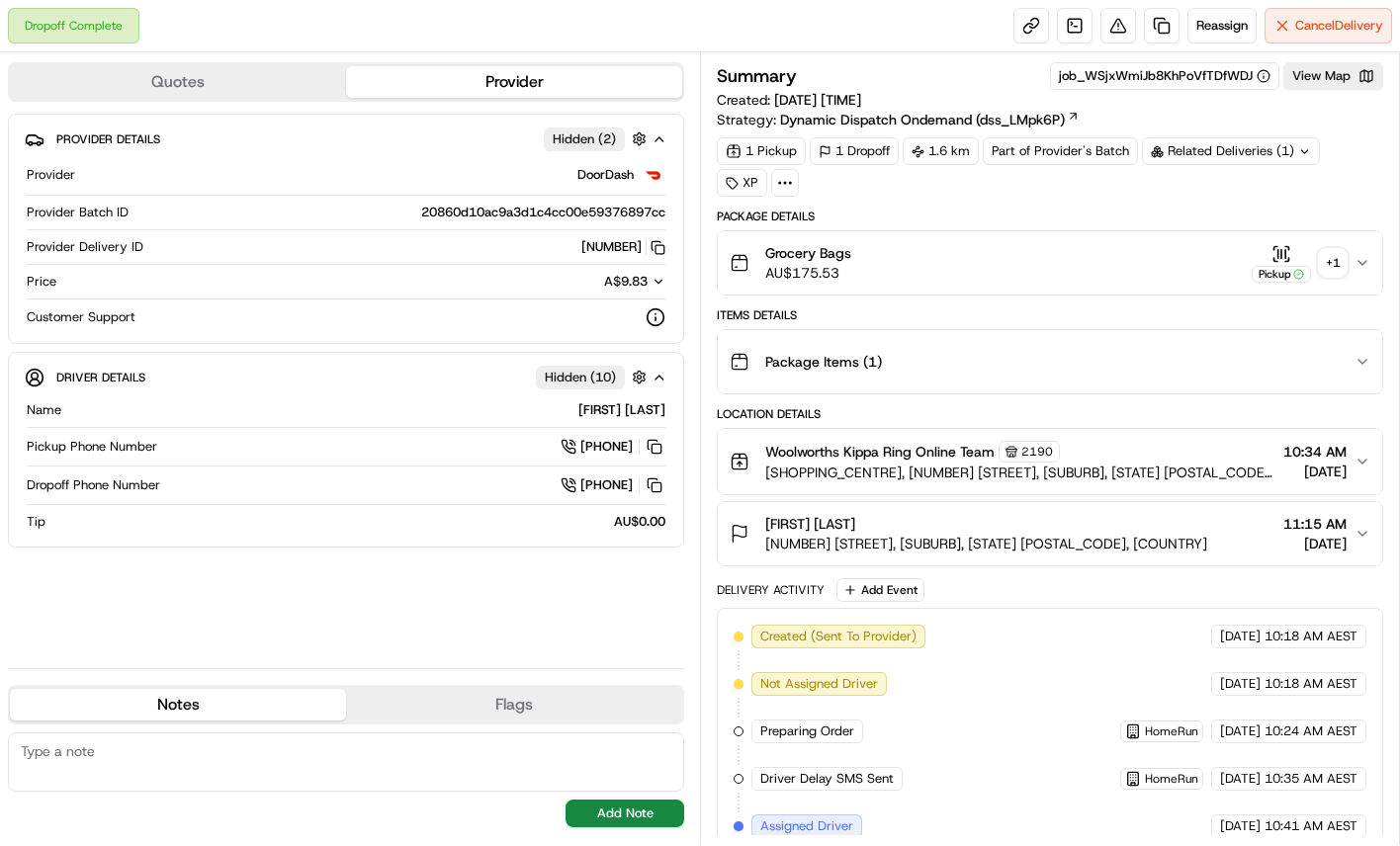scroll, scrollTop: 0, scrollLeft: 0, axis: both 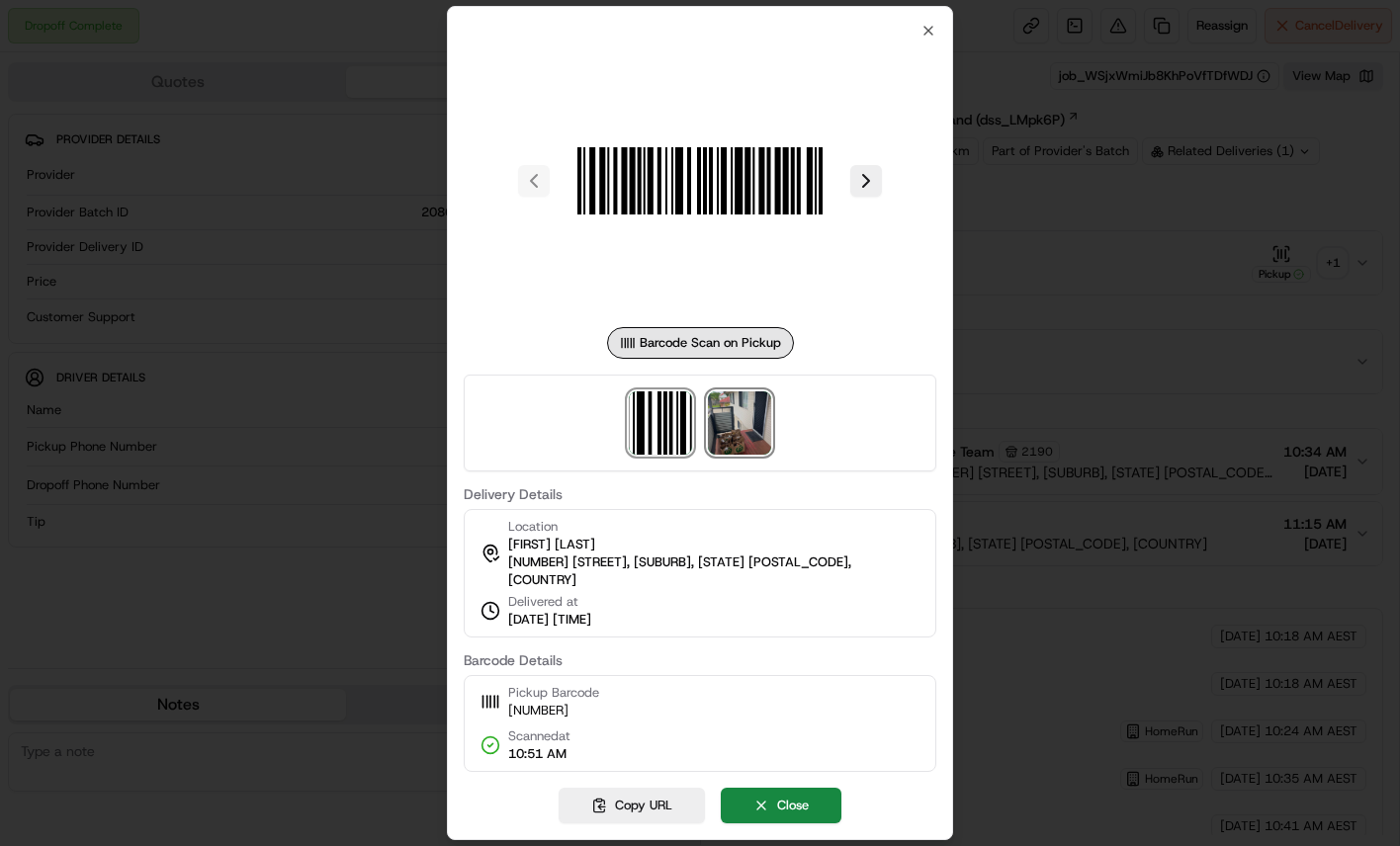 click at bounding box center [740, 423] 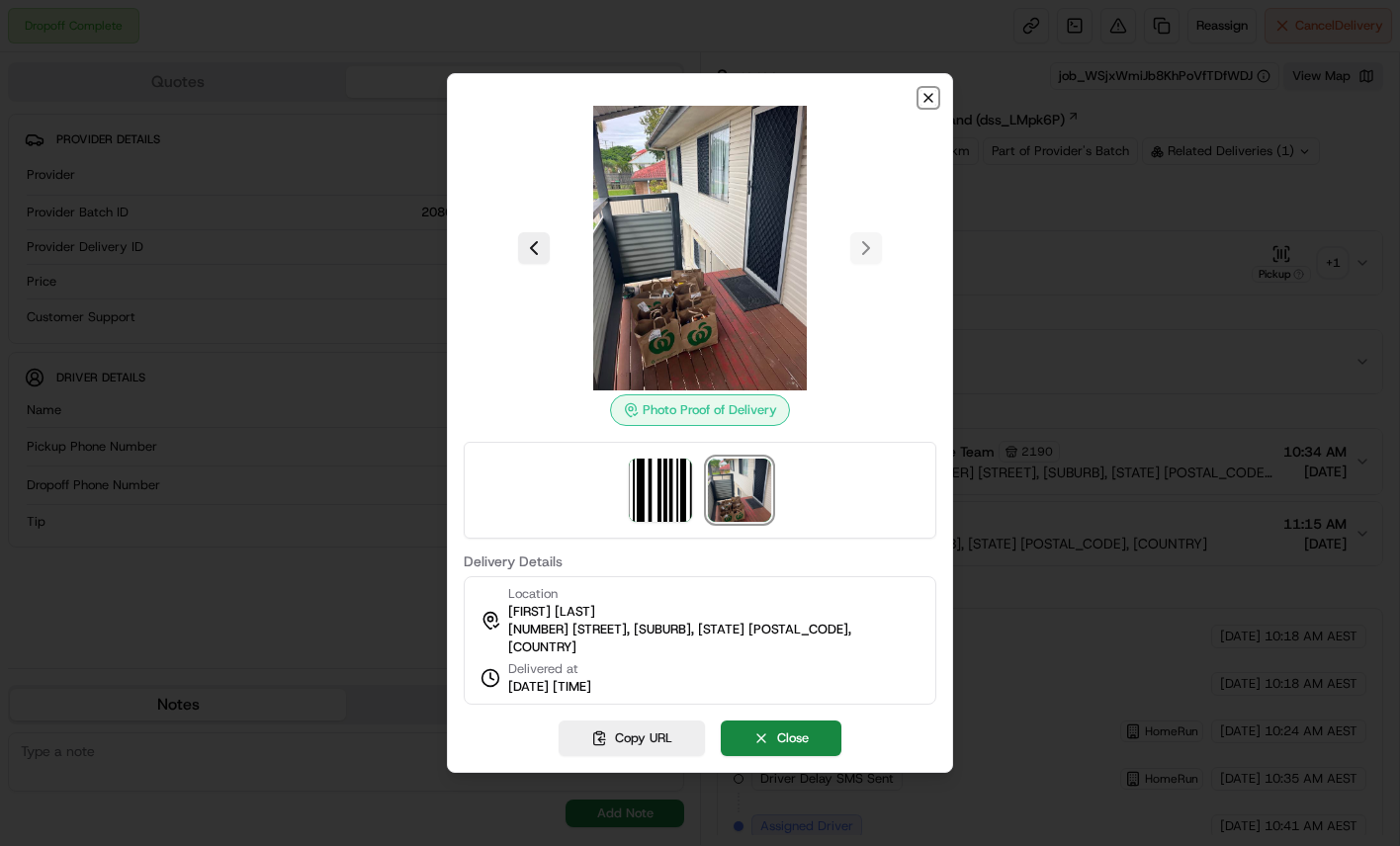 click 